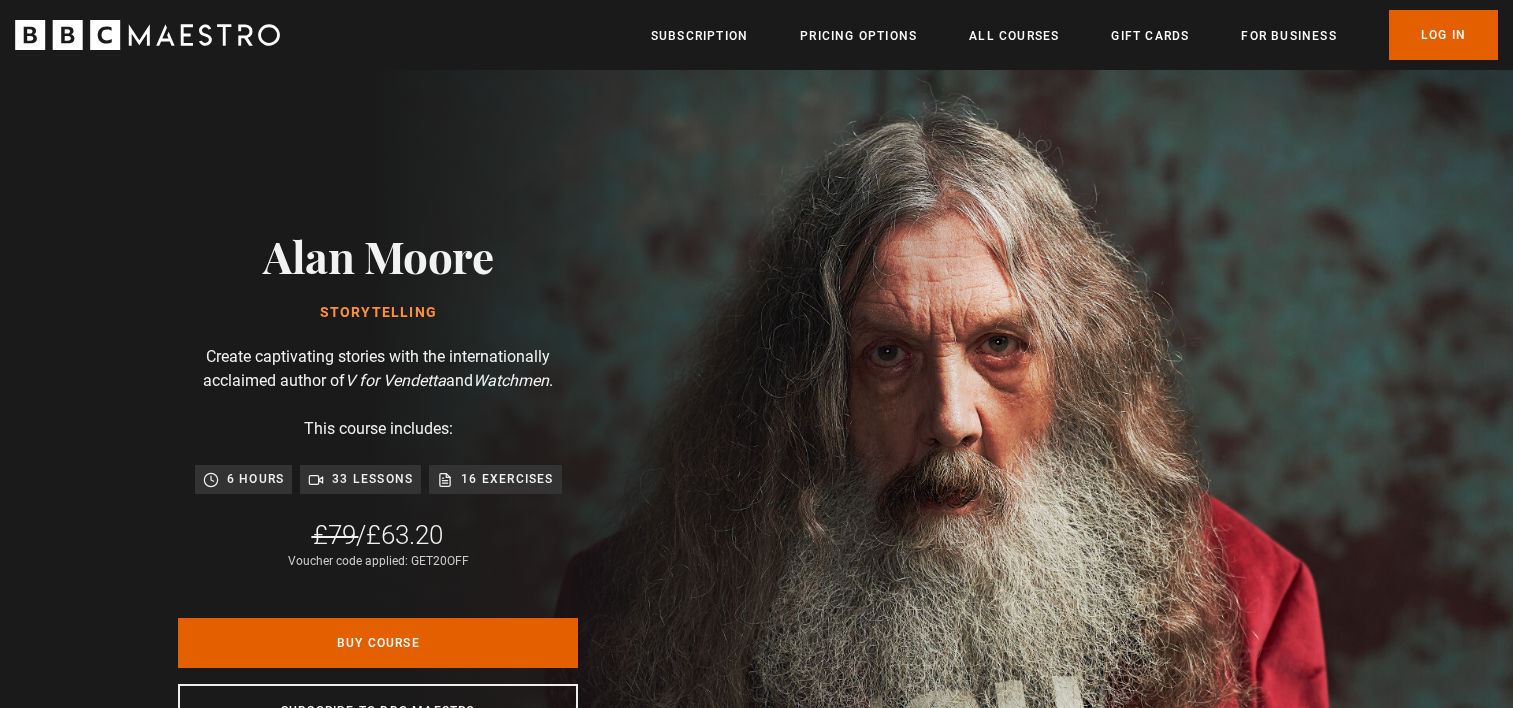 scroll, scrollTop: 0, scrollLeft: 0, axis: both 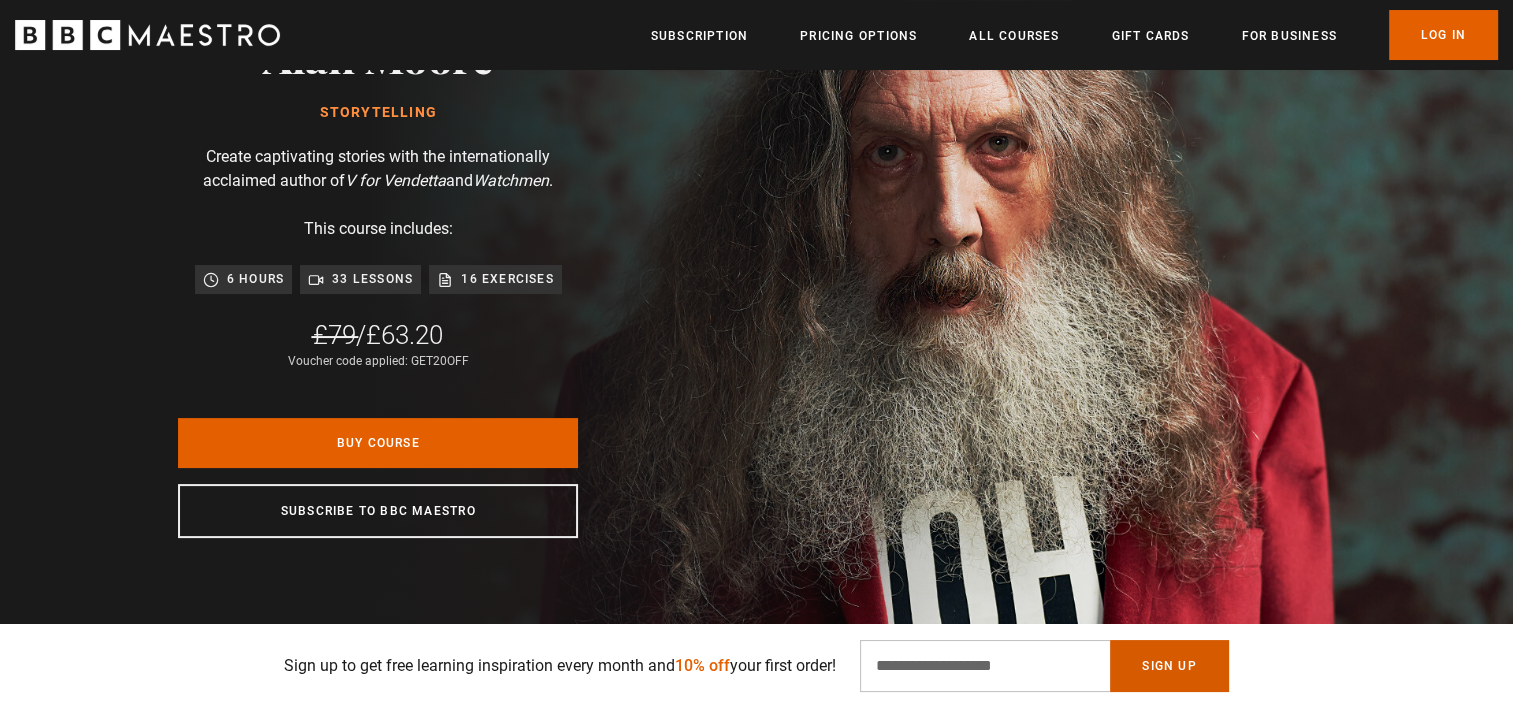 click on "Sign Up" at bounding box center [1169, 666] 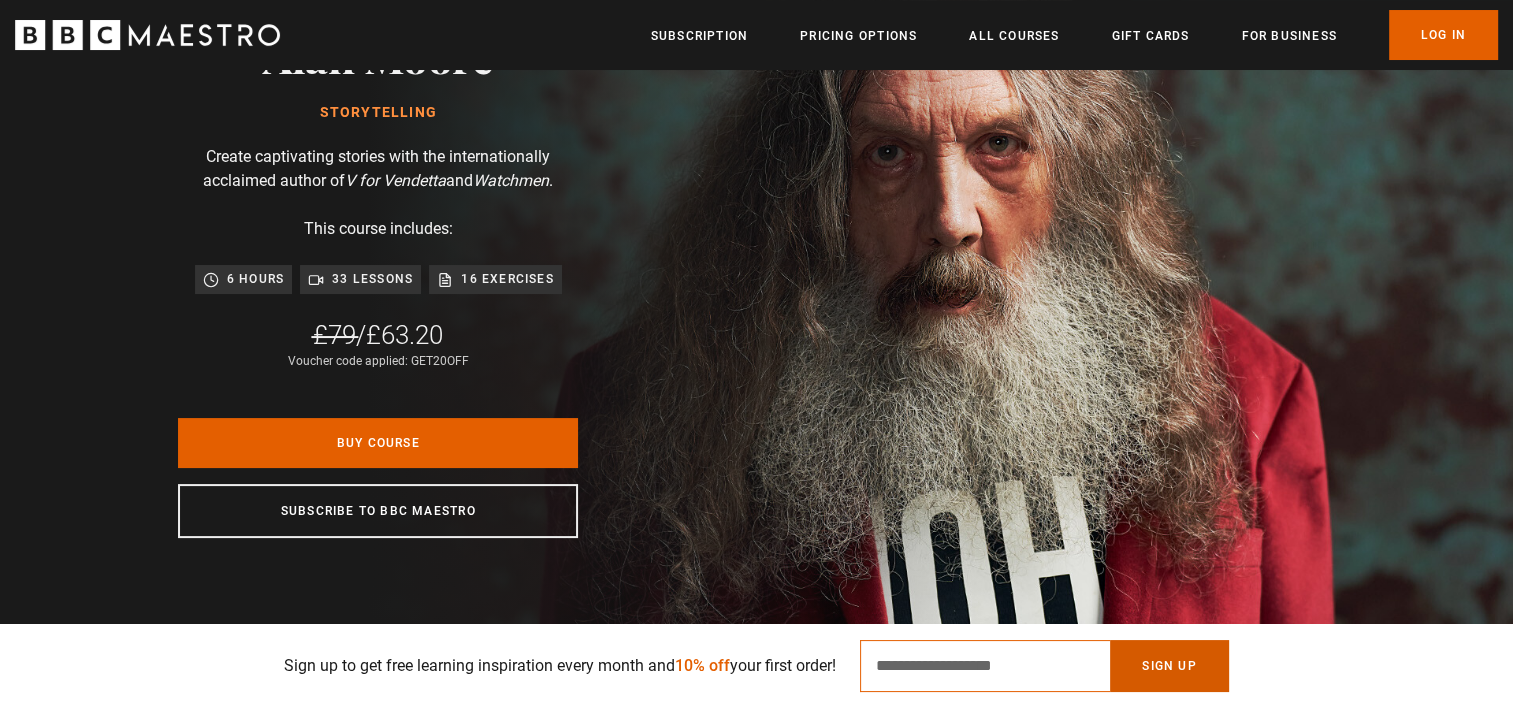 scroll, scrollTop: 0, scrollLeft: 261, axis: horizontal 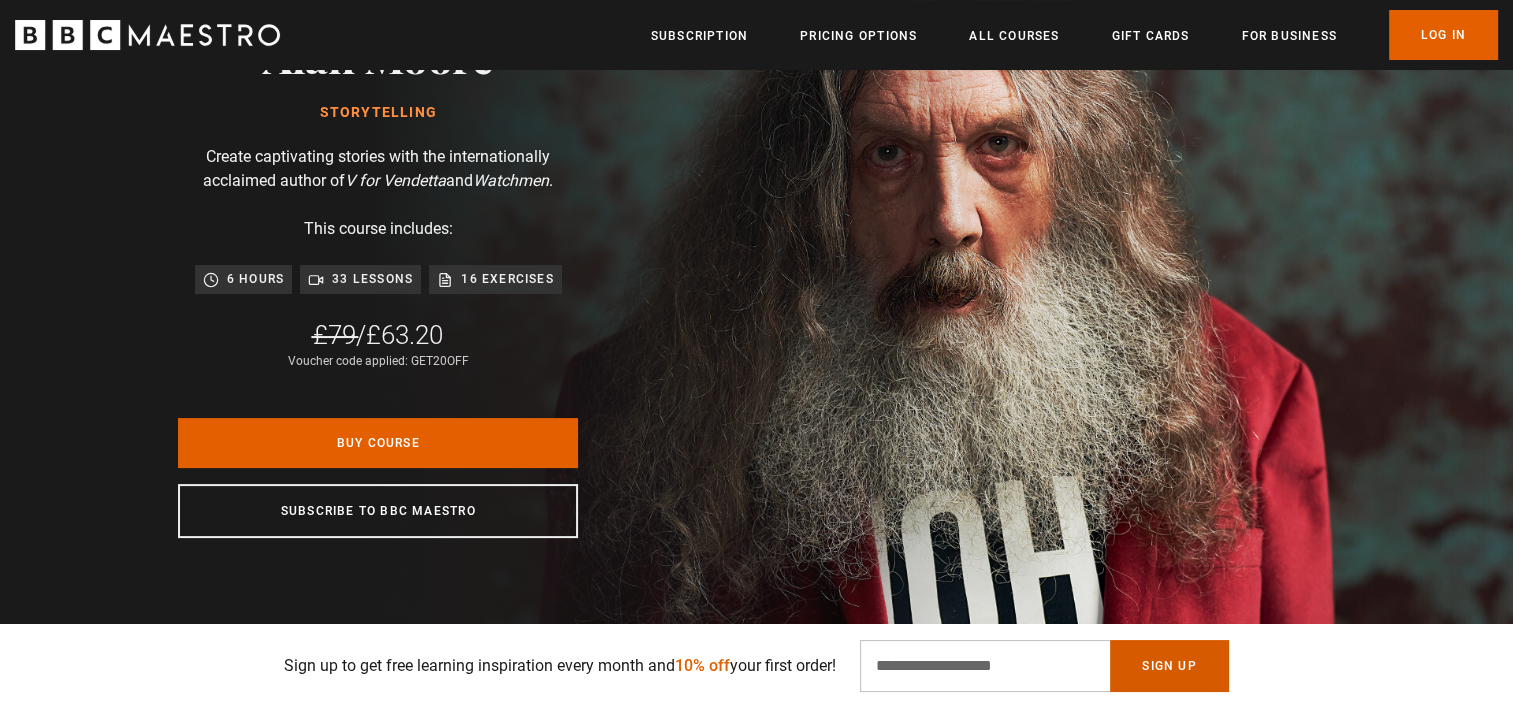 click on "Sign Up" at bounding box center (1169, 666) 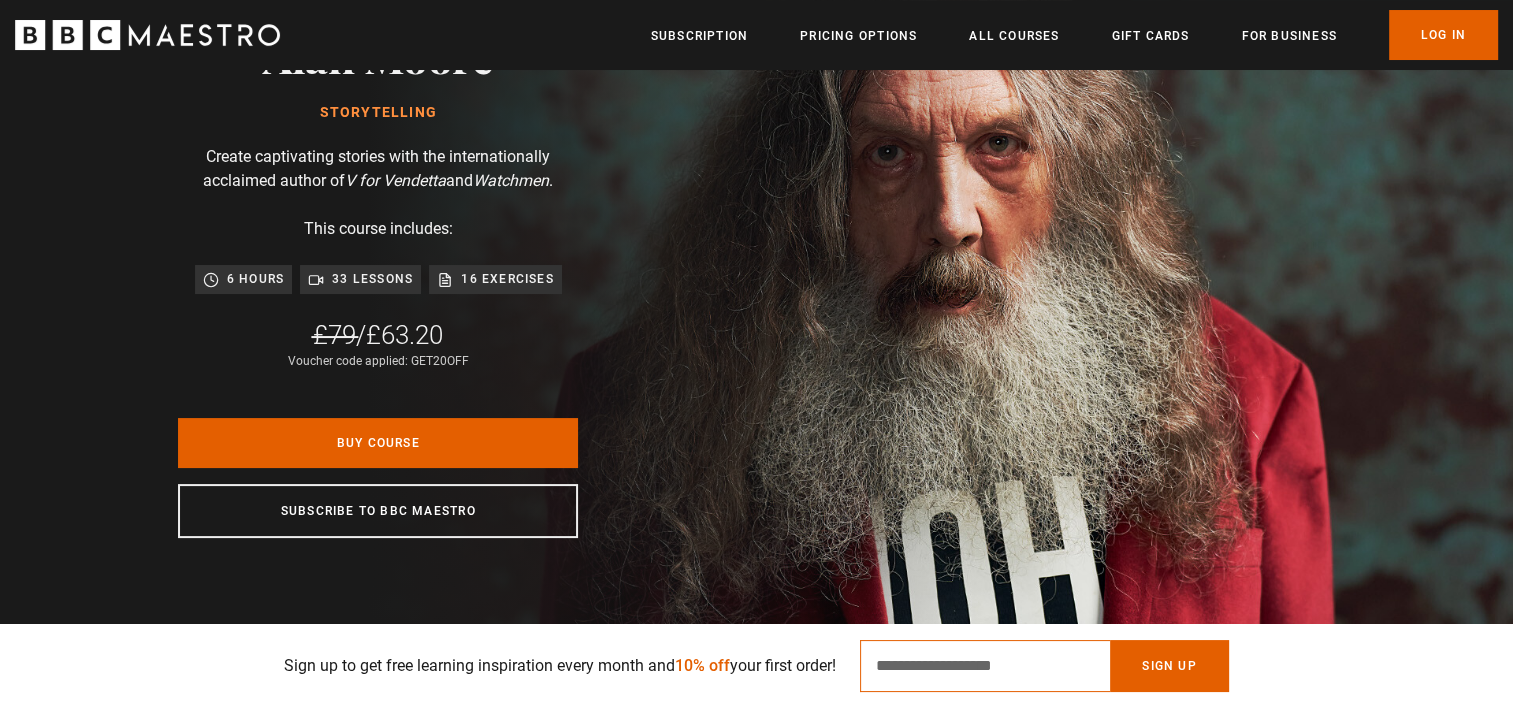 scroll, scrollTop: 0, scrollLeft: 524, axis: horizontal 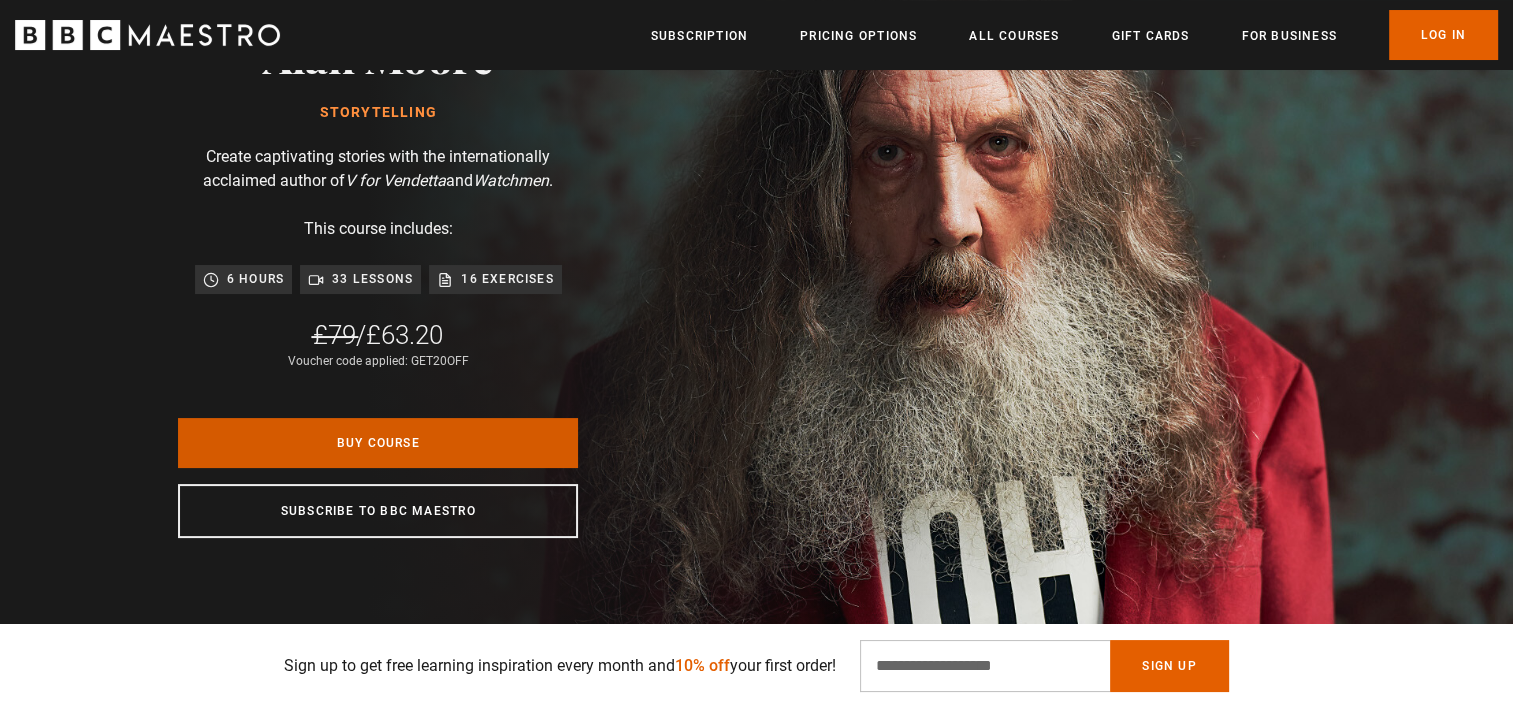 click on "Buy Course" at bounding box center (378, 443) 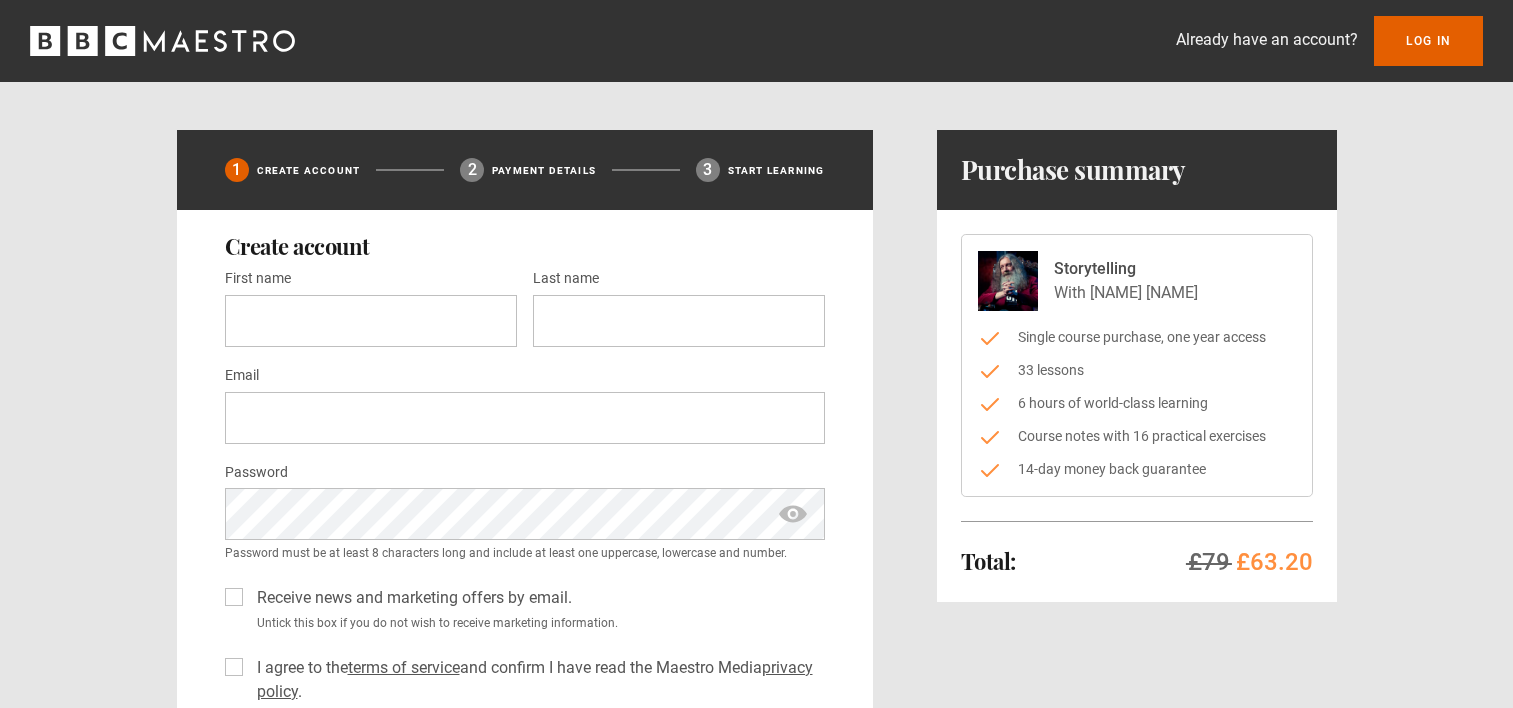 scroll, scrollTop: 0, scrollLeft: 0, axis: both 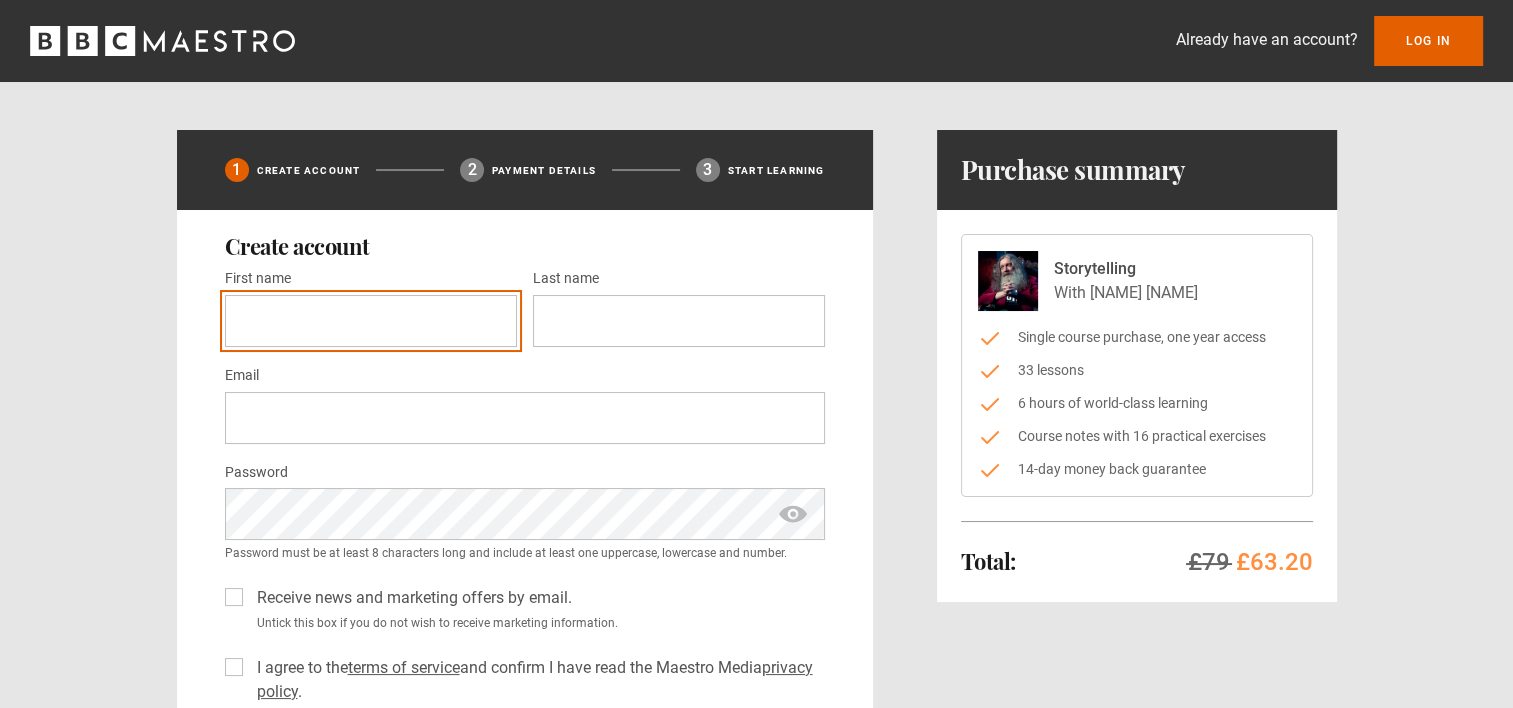 click on "First name  *" at bounding box center [371, 321] 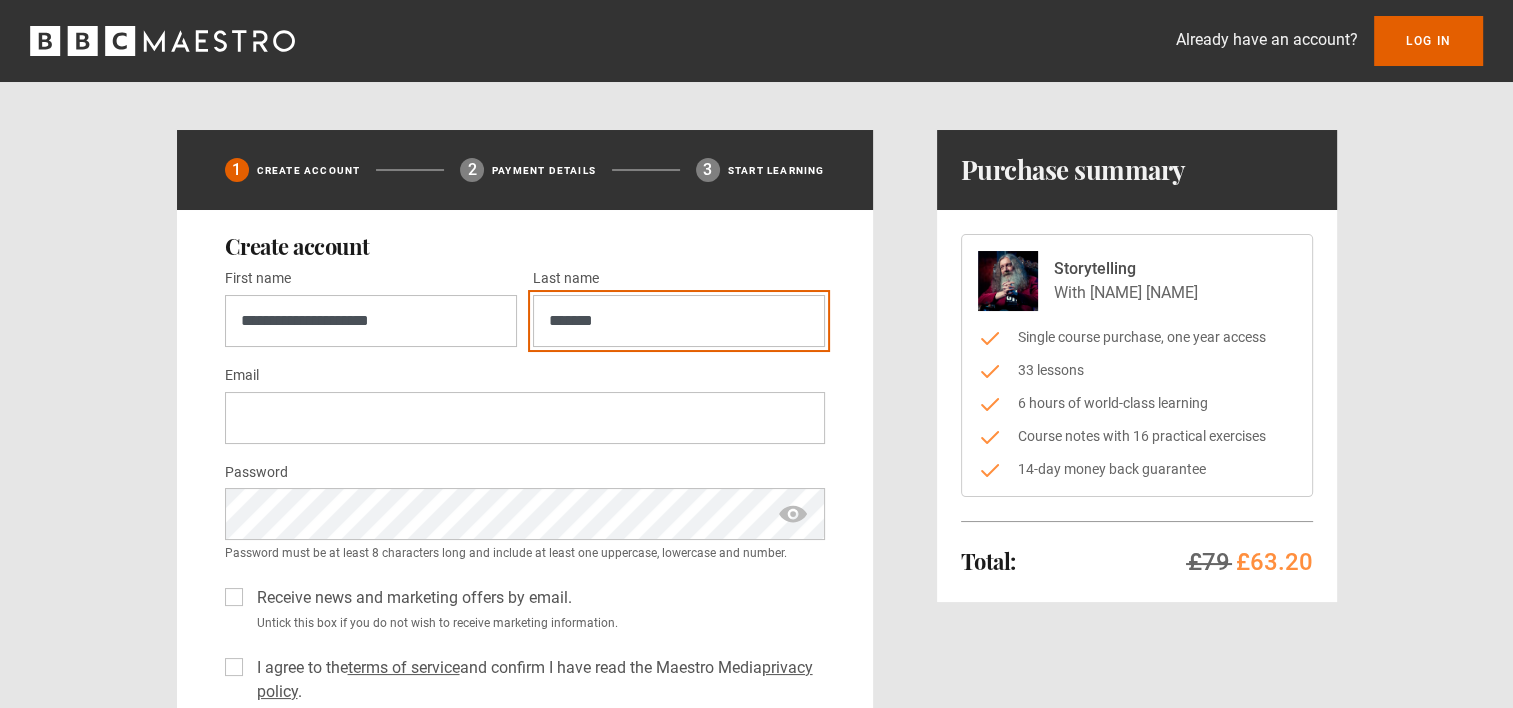 type on "**********" 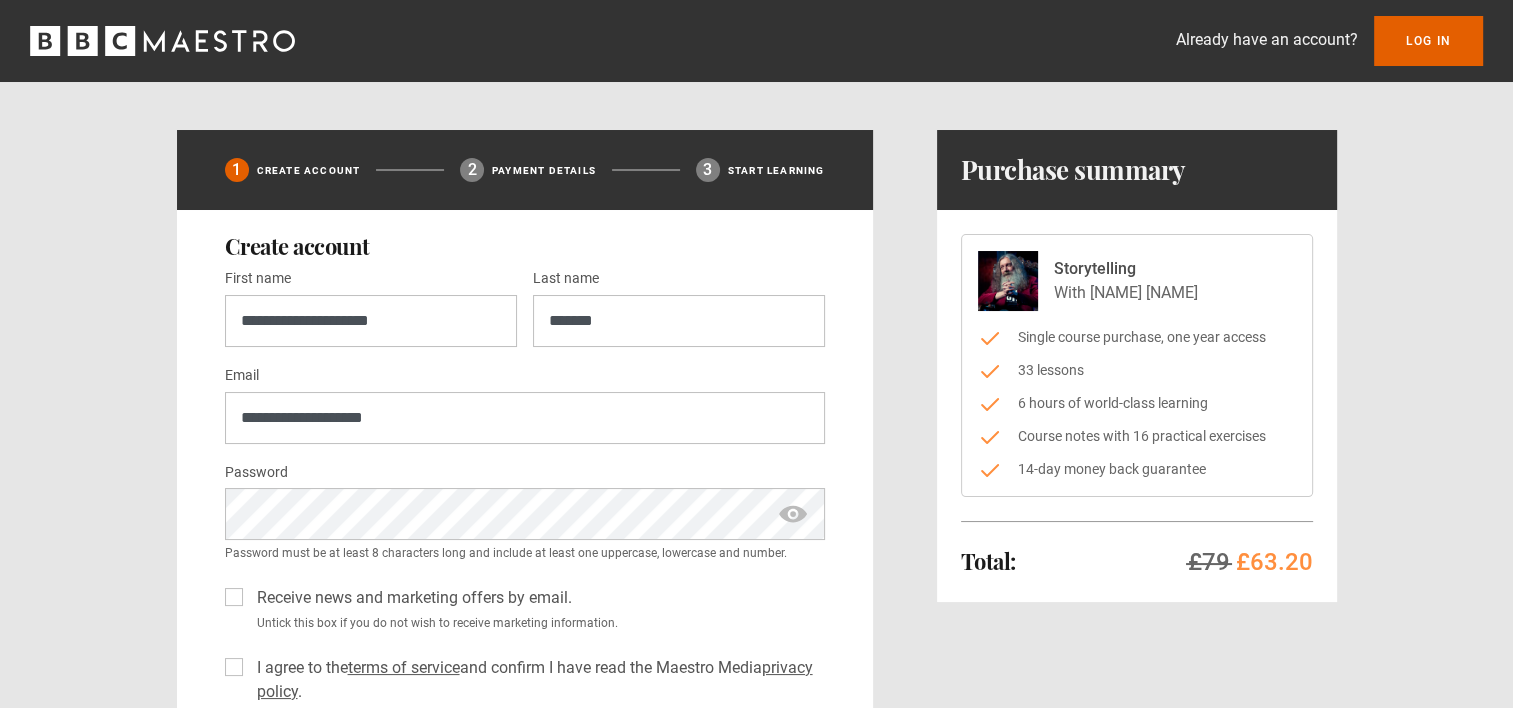 click on "I agree to the  terms of service  and confirm I have read the Maestro Media  privacy policy ." at bounding box center [537, 680] 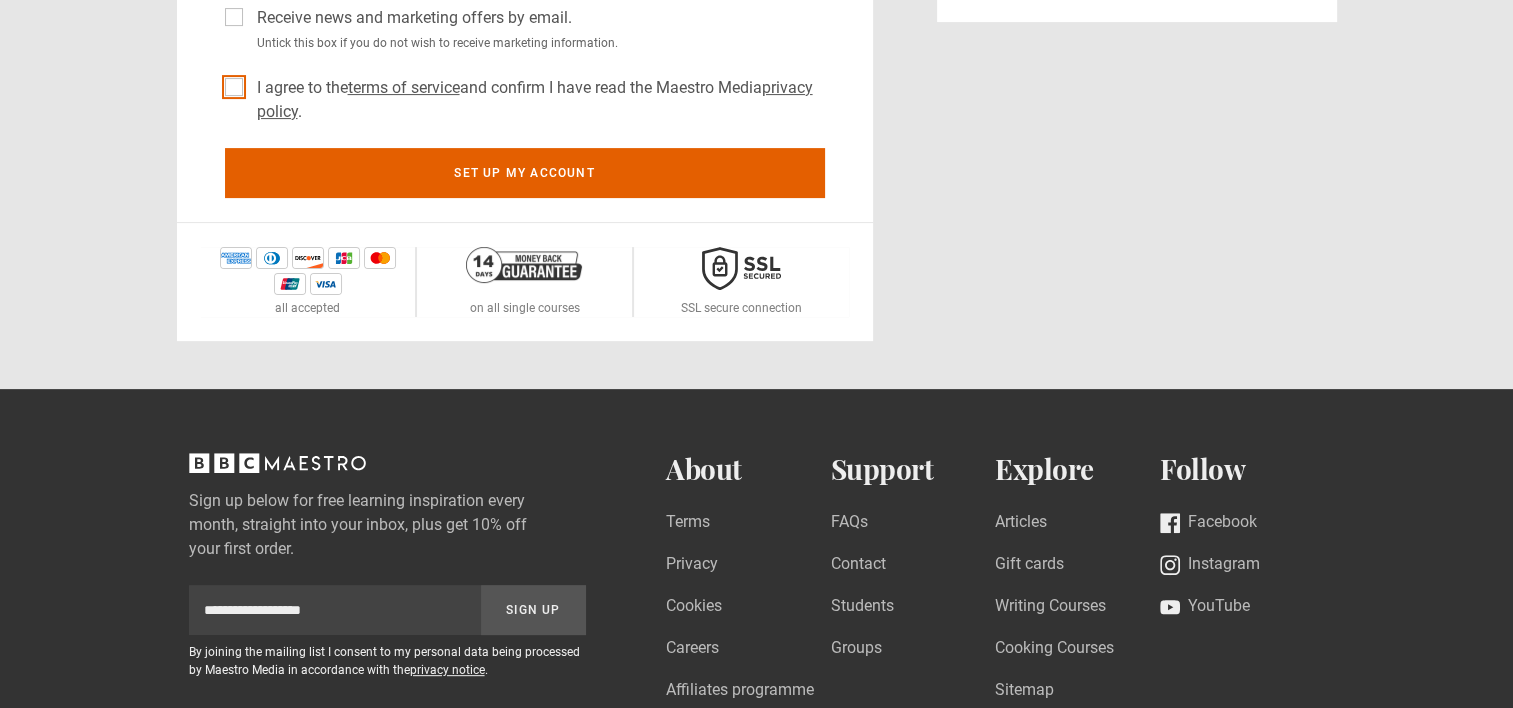 scroll, scrollTop: 619, scrollLeft: 0, axis: vertical 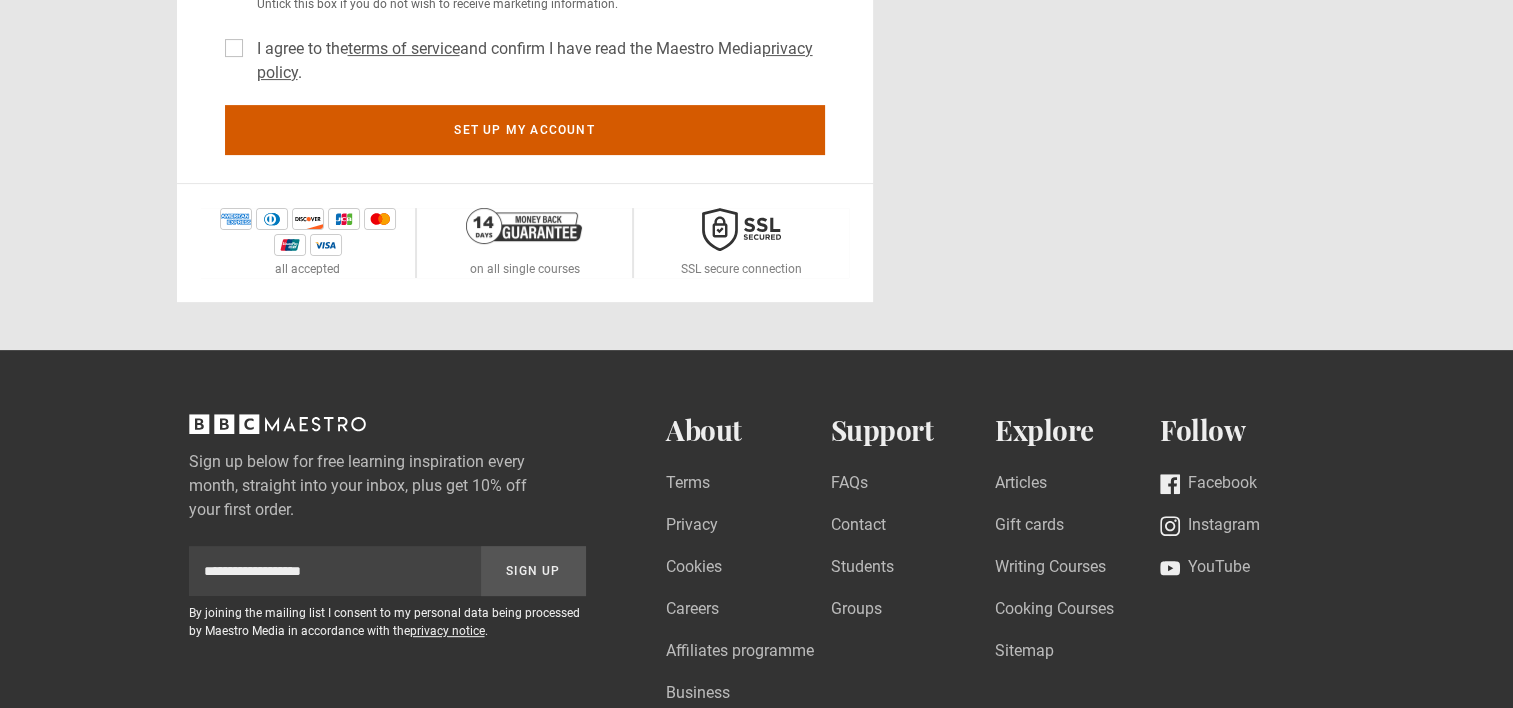 click on "Set up my account" at bounding box center (525, 130) 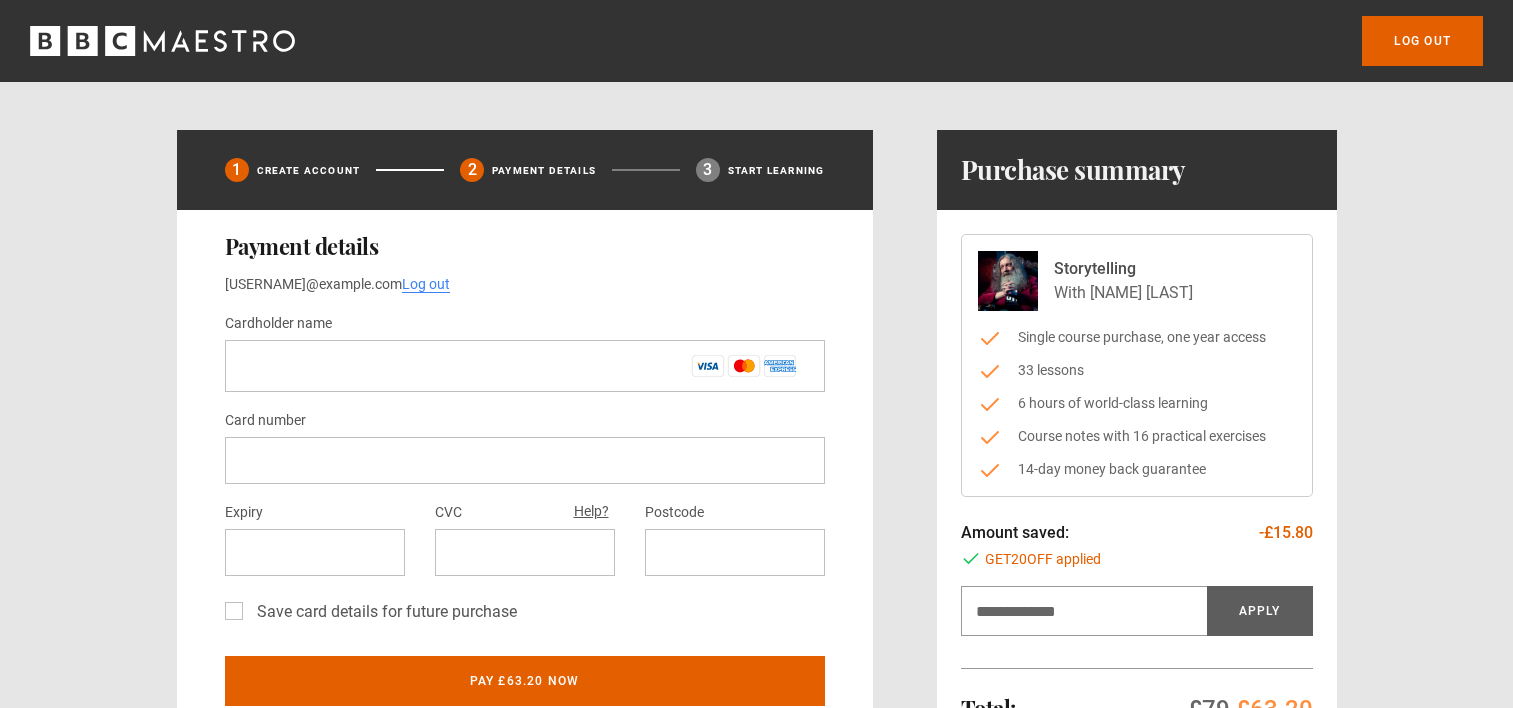 scroll, scrollTop: 0, scrollLeft: 0, axis: both 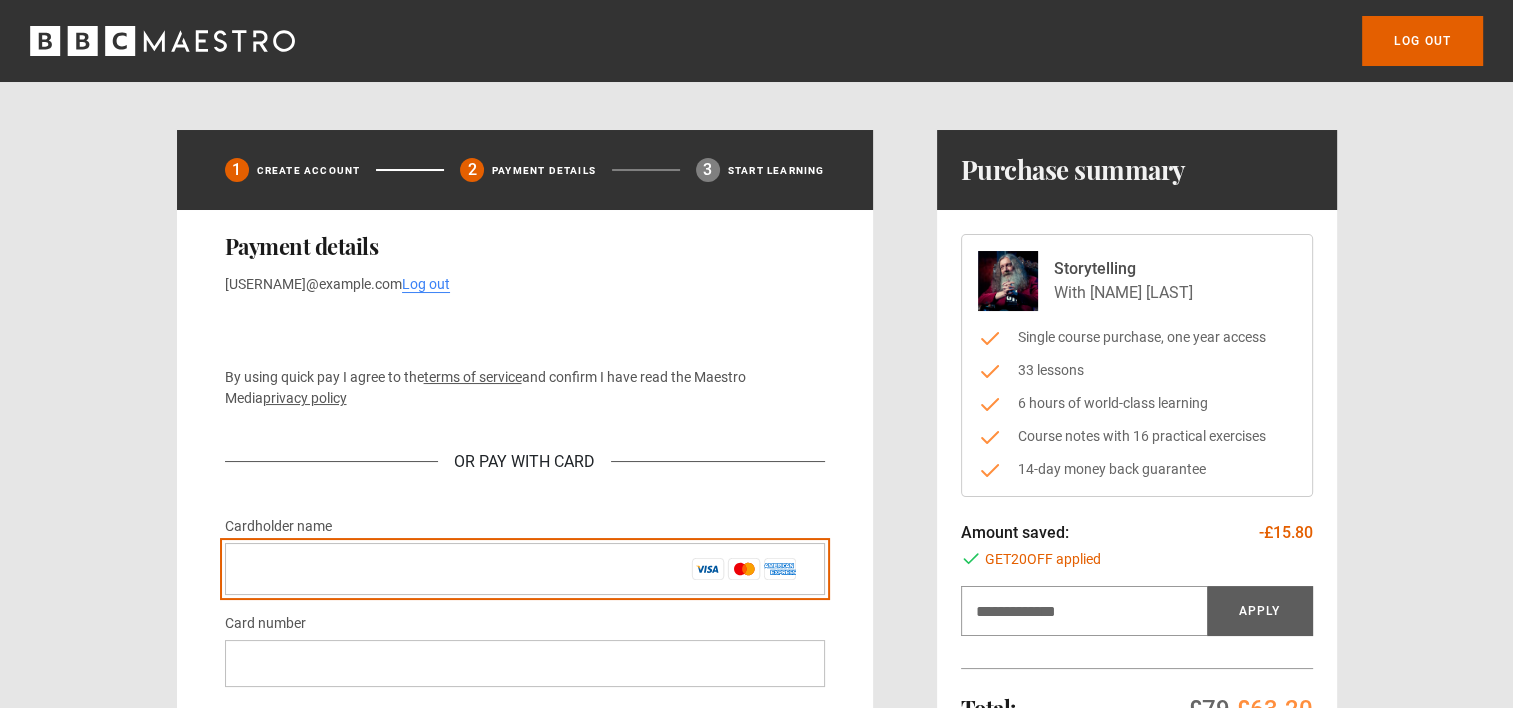 click on "Cardholder name  *" at bounding box center [525, 569] 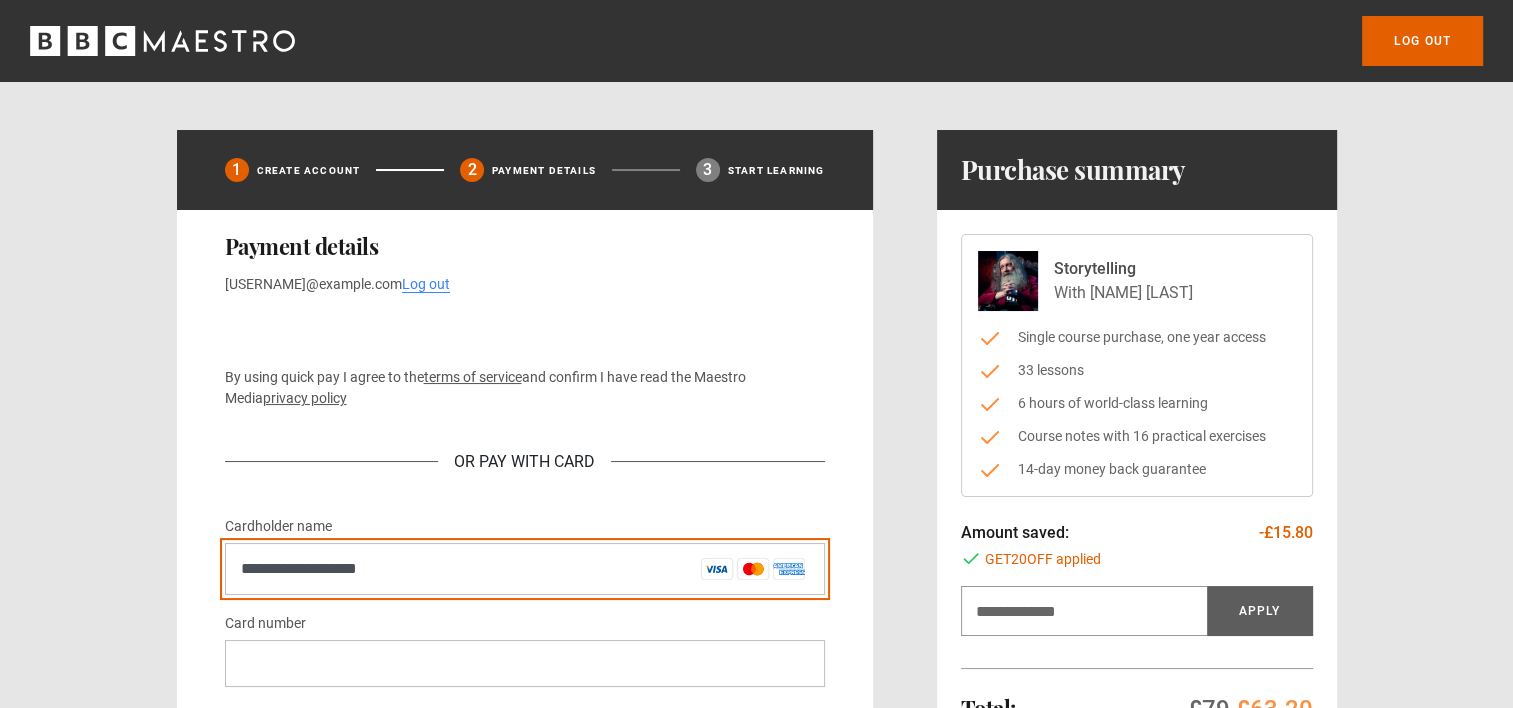 type on "**********" 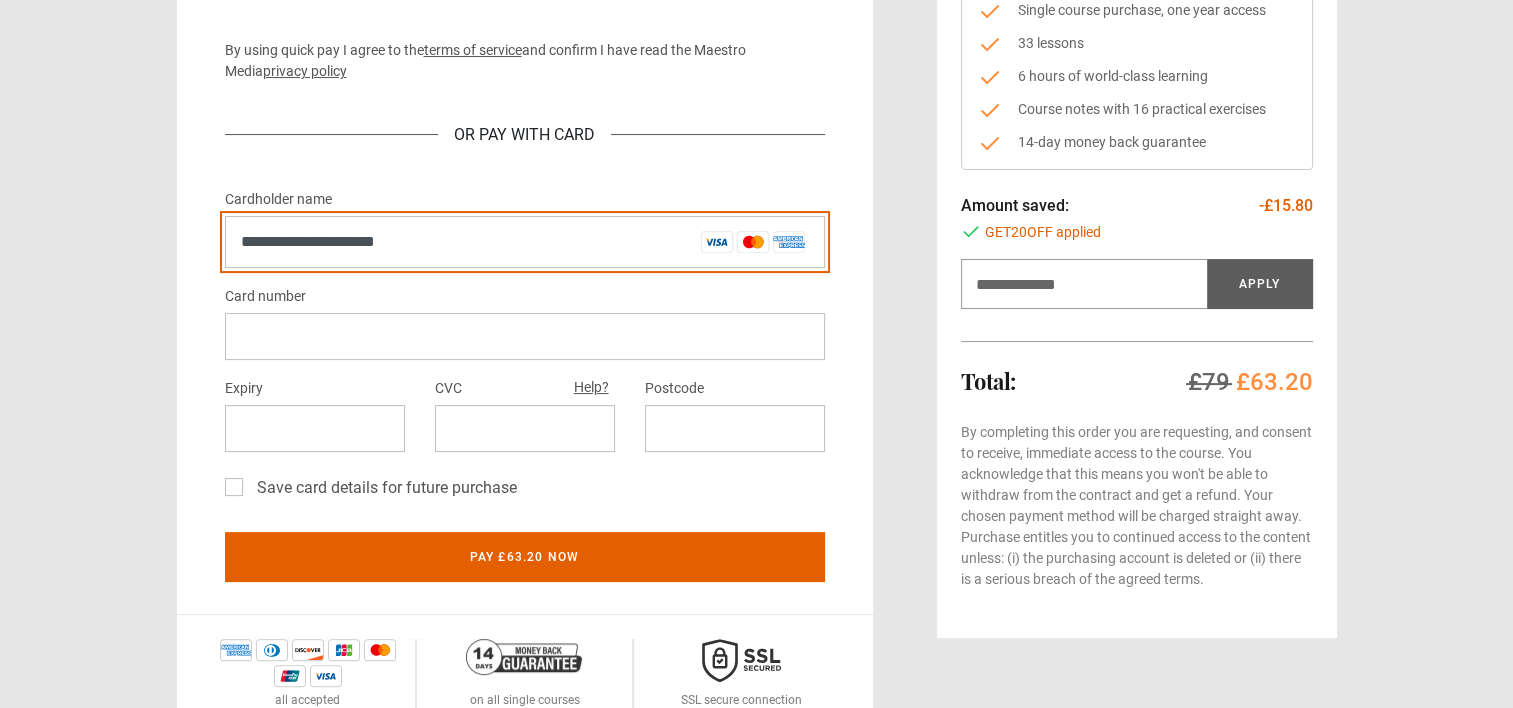 scroll, scrollTop: 331, scrollLeft: 0, axis: vertical 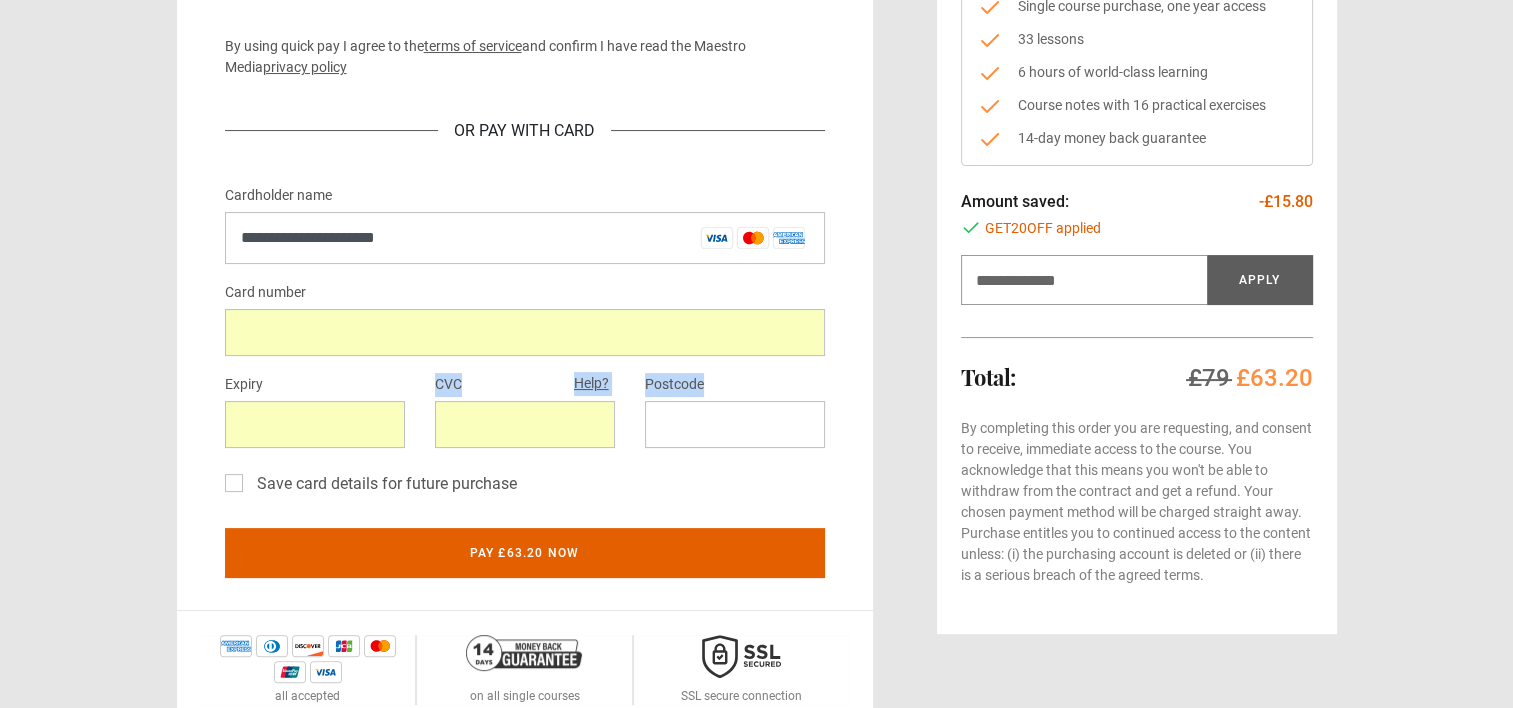 drag, startPoint x: 345, startPoint y: 397, endPoint x: 651, endPoint y: 412, distance: 306.36743 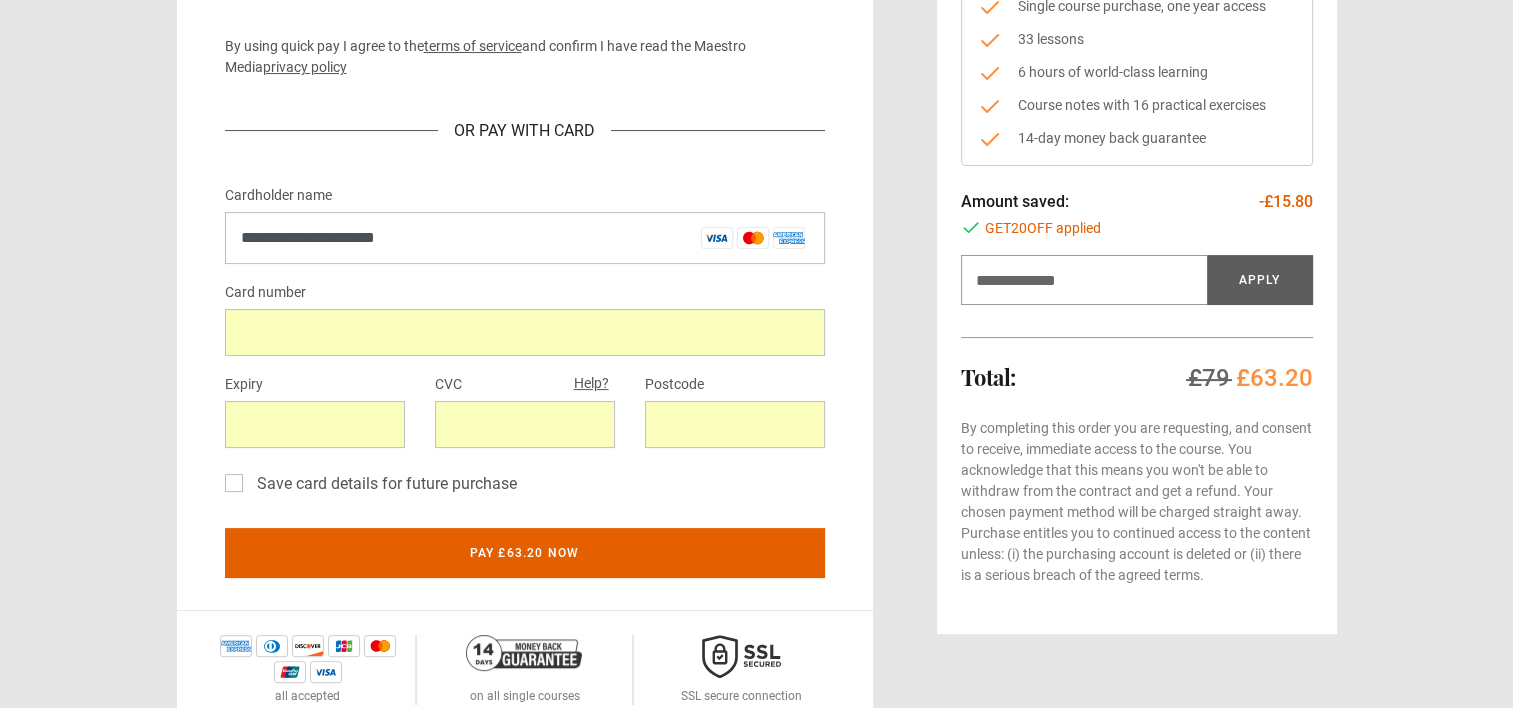 click on "Save card details for future purchase" at bounding box center [383, 484] 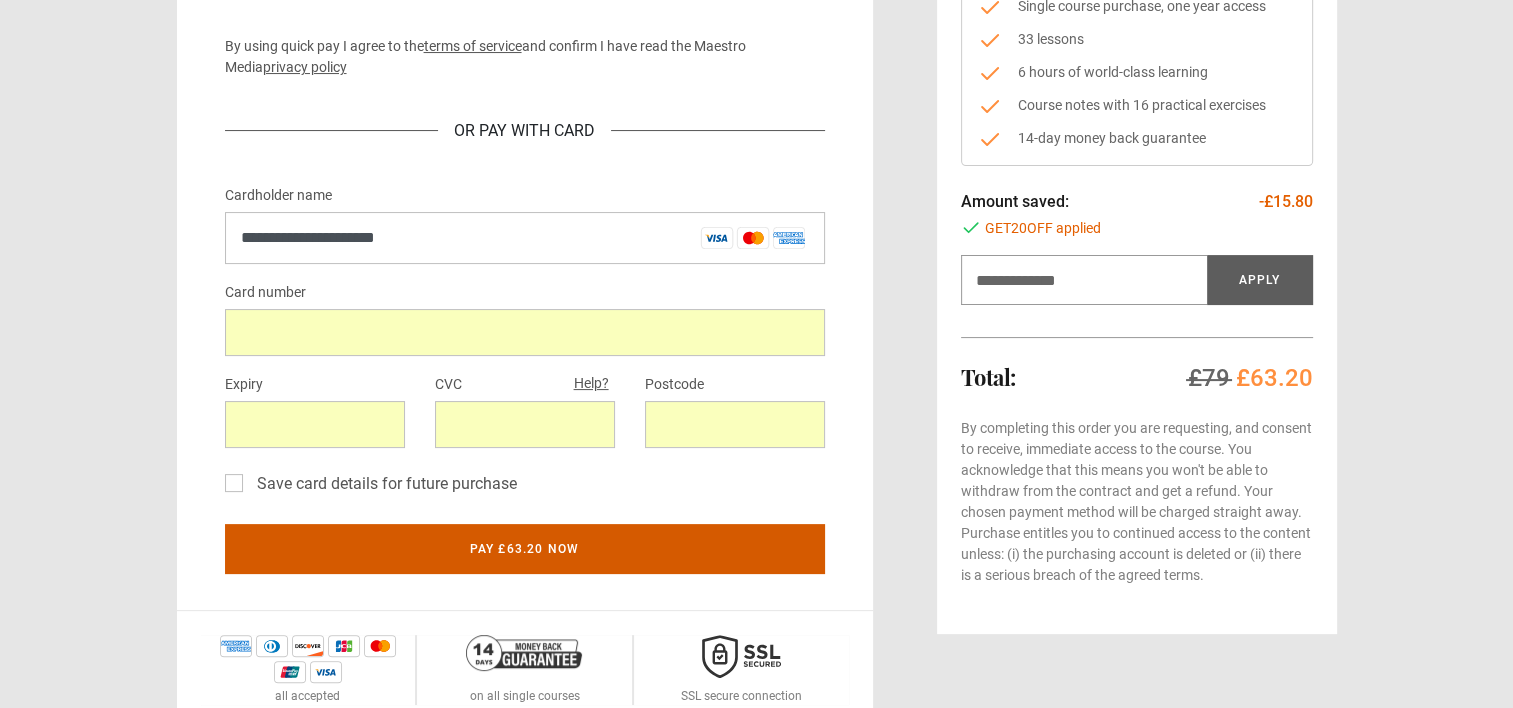 click on "Pay £63.20 now" at bounding box center (525, 549) 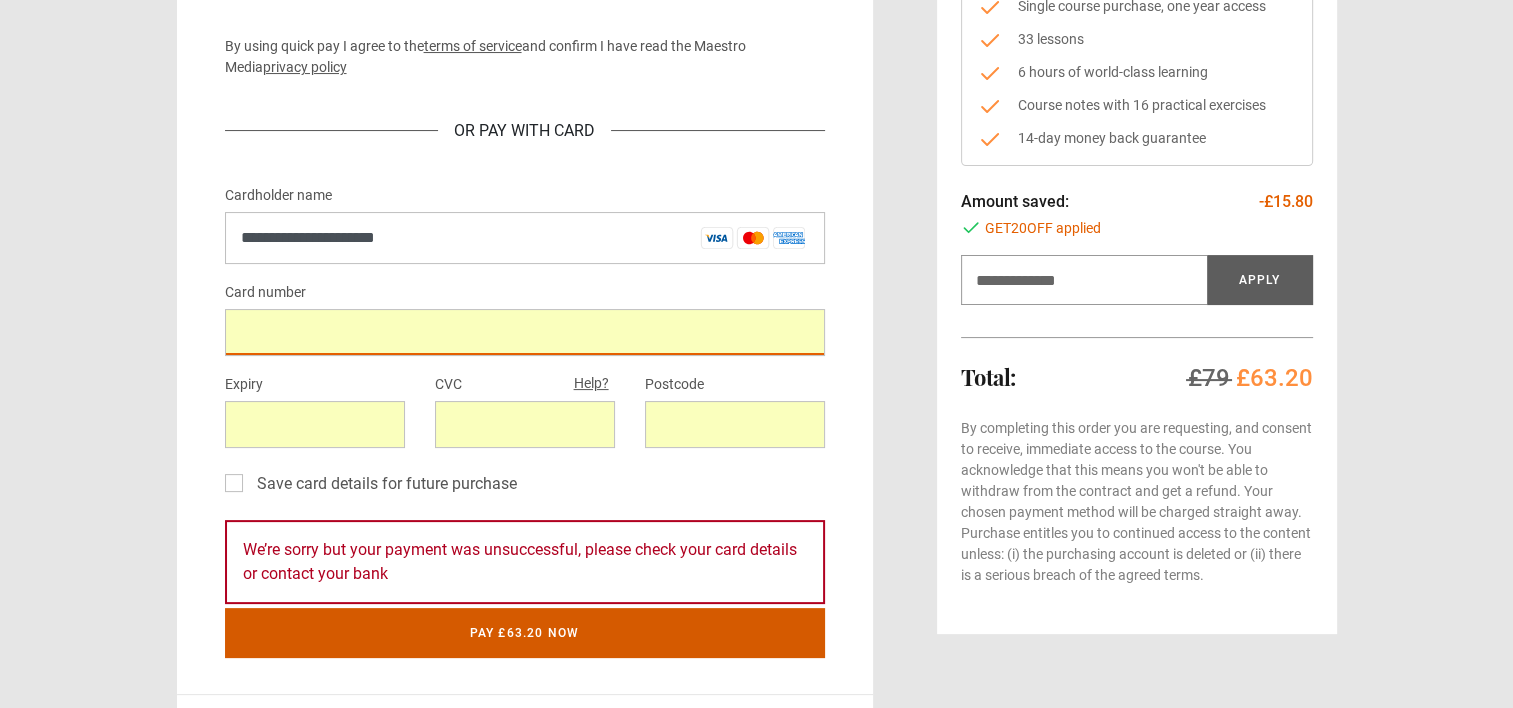 click on "Pay £63.20 now" at bounding box center [525, 633] 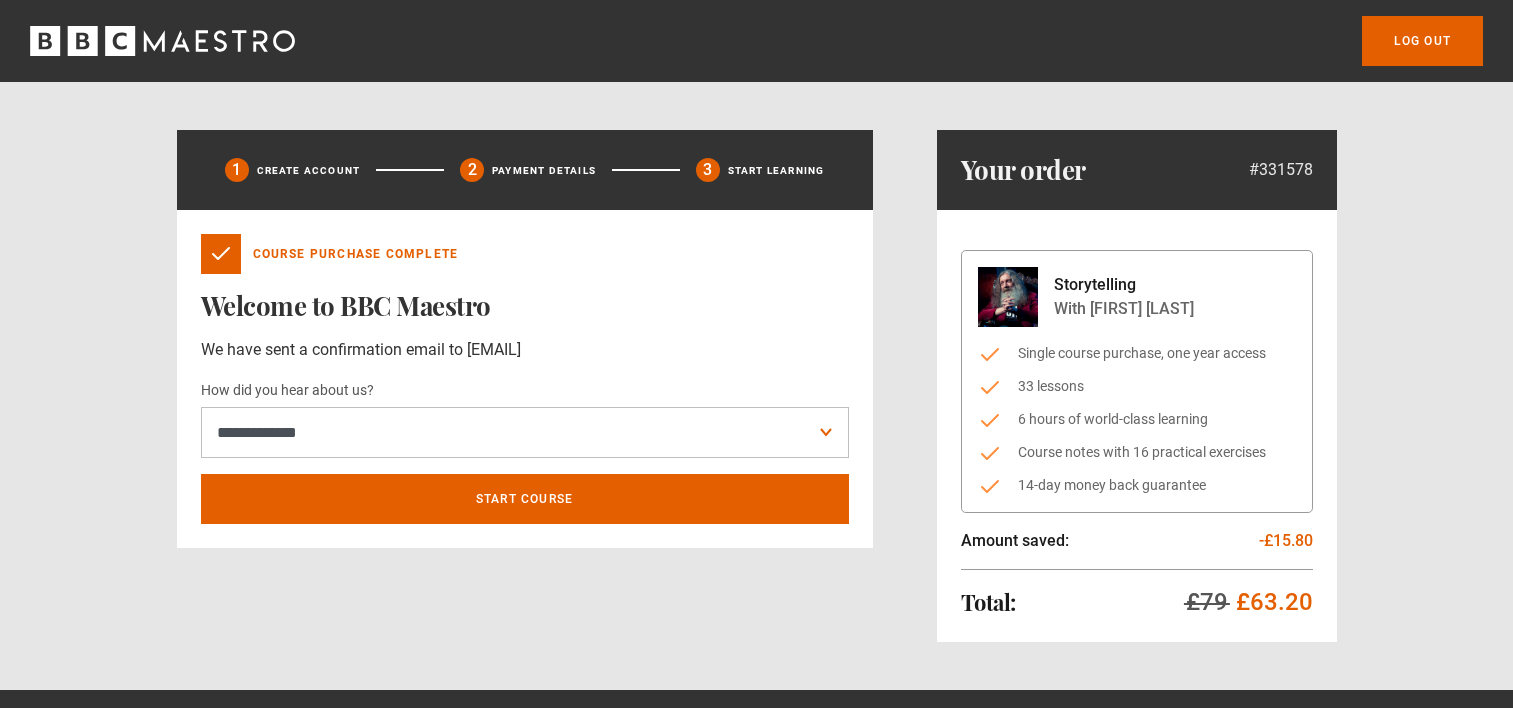 scroll, scrollTop: 0, scrollLeft: 0, axis: both 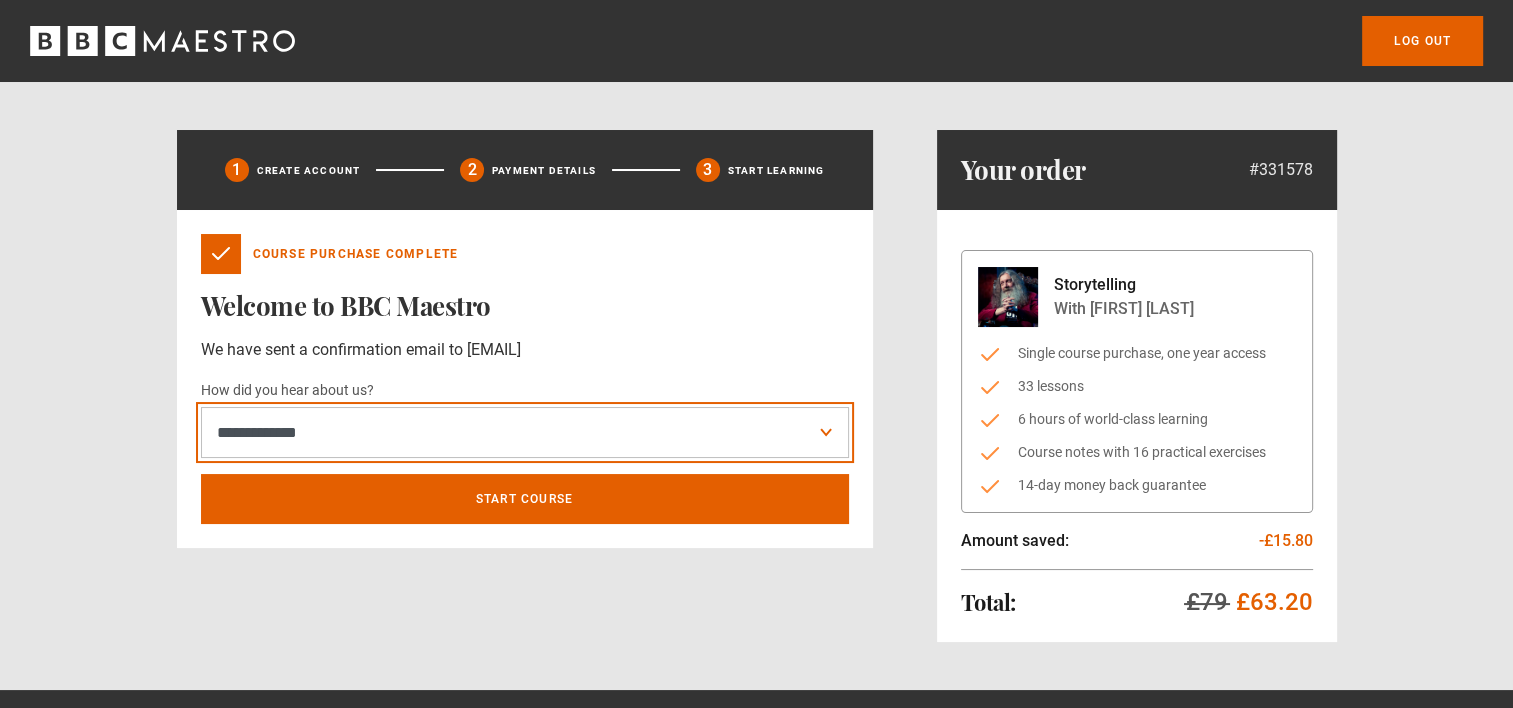 click on "**********" at bounding box center [525, 433] 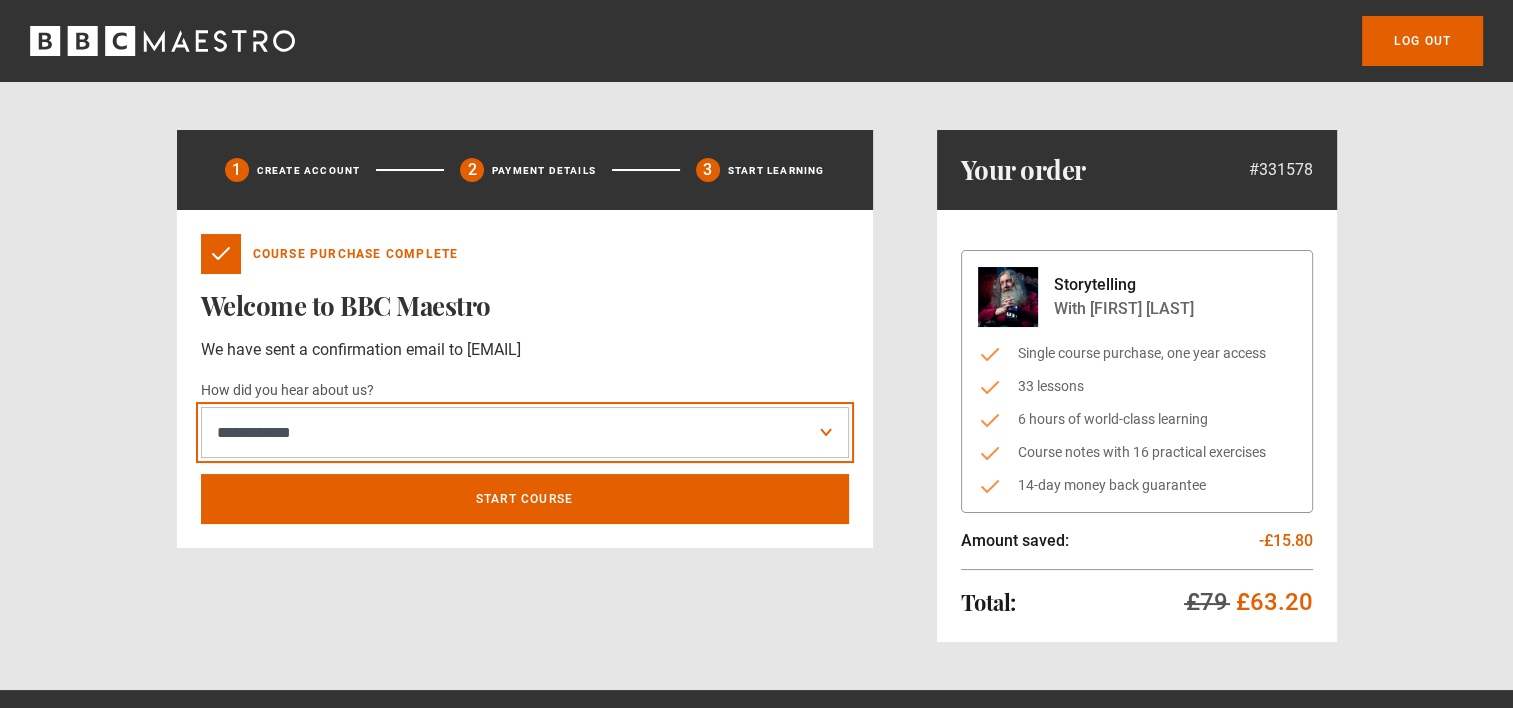 click on "**********" at bounding box center (525, 433) 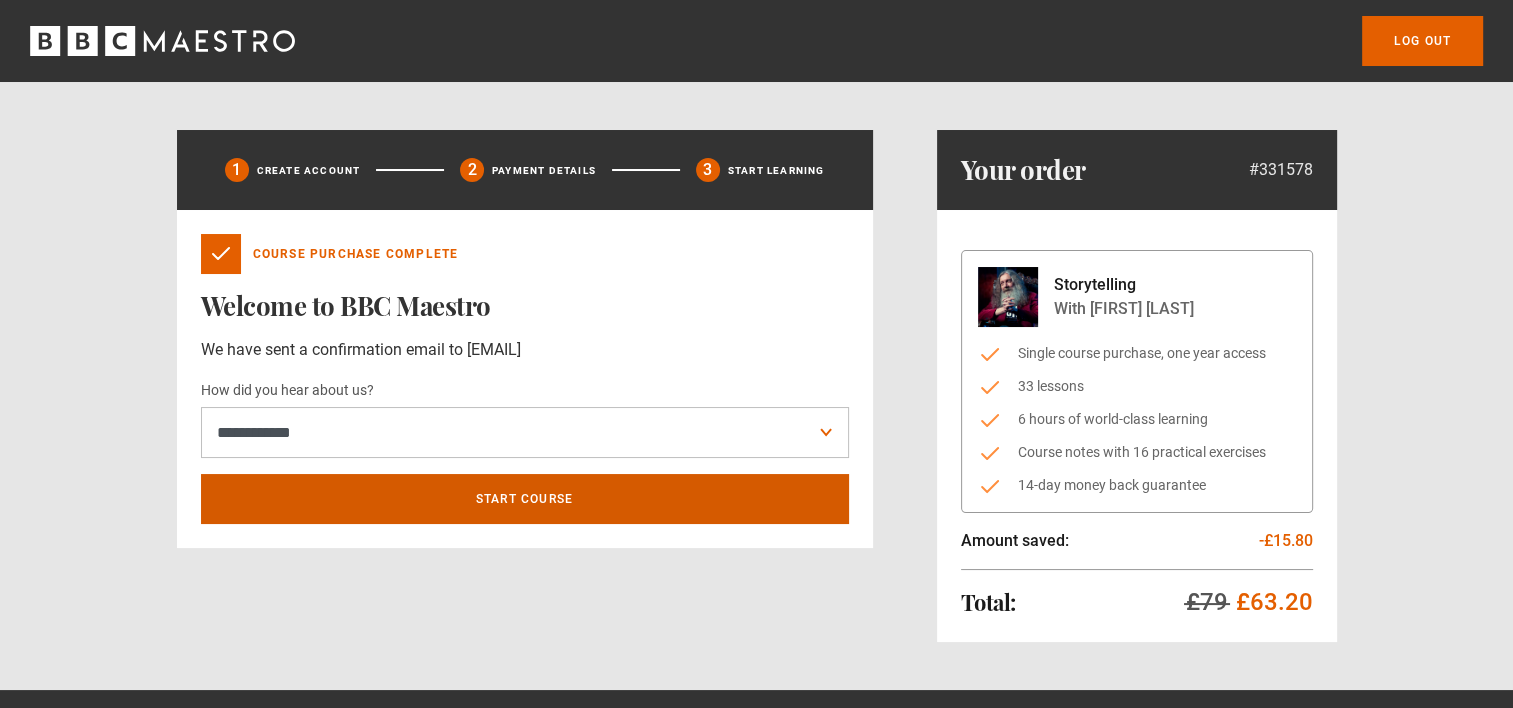 click on "Start course" at bounding box center (525, 499) 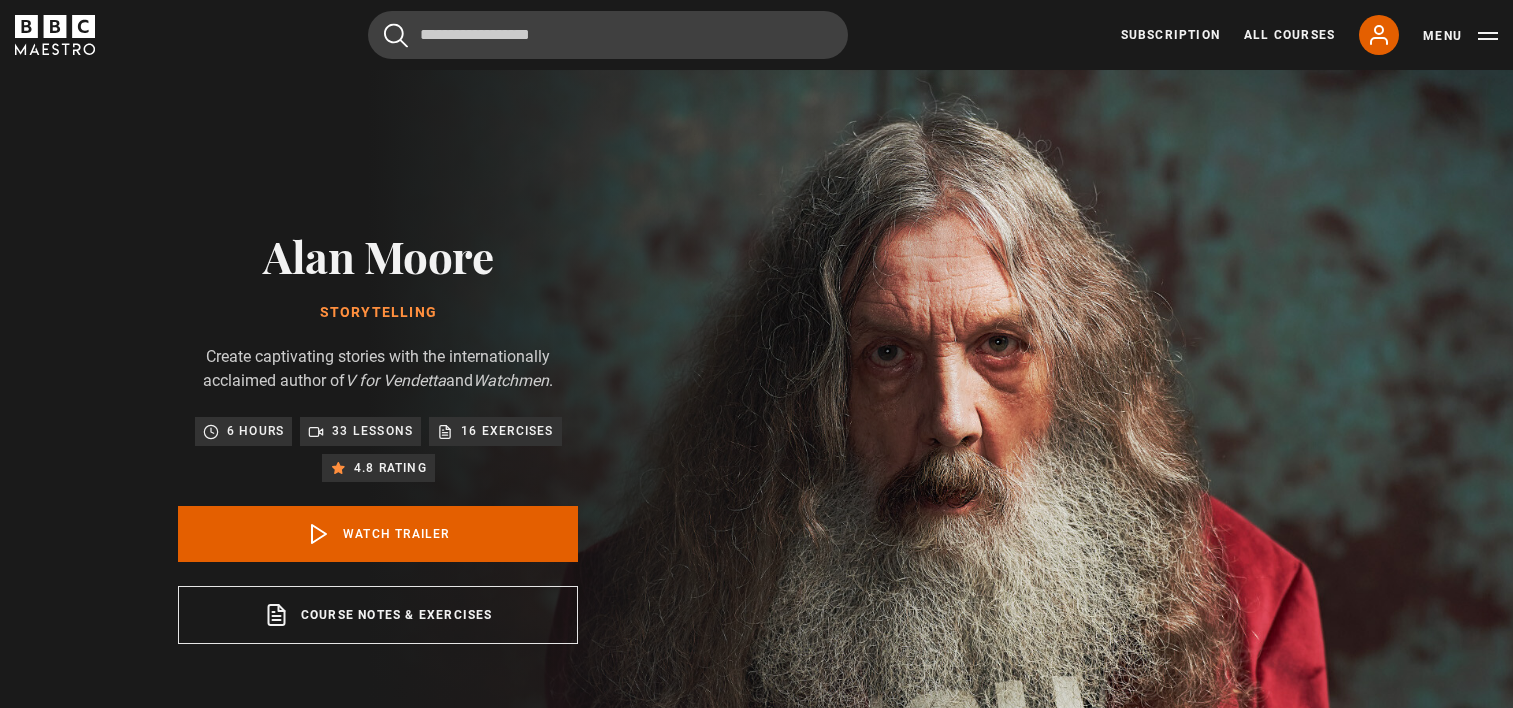 scroll, scrollTop: 804, scrollLeft: 0, axis: vertical 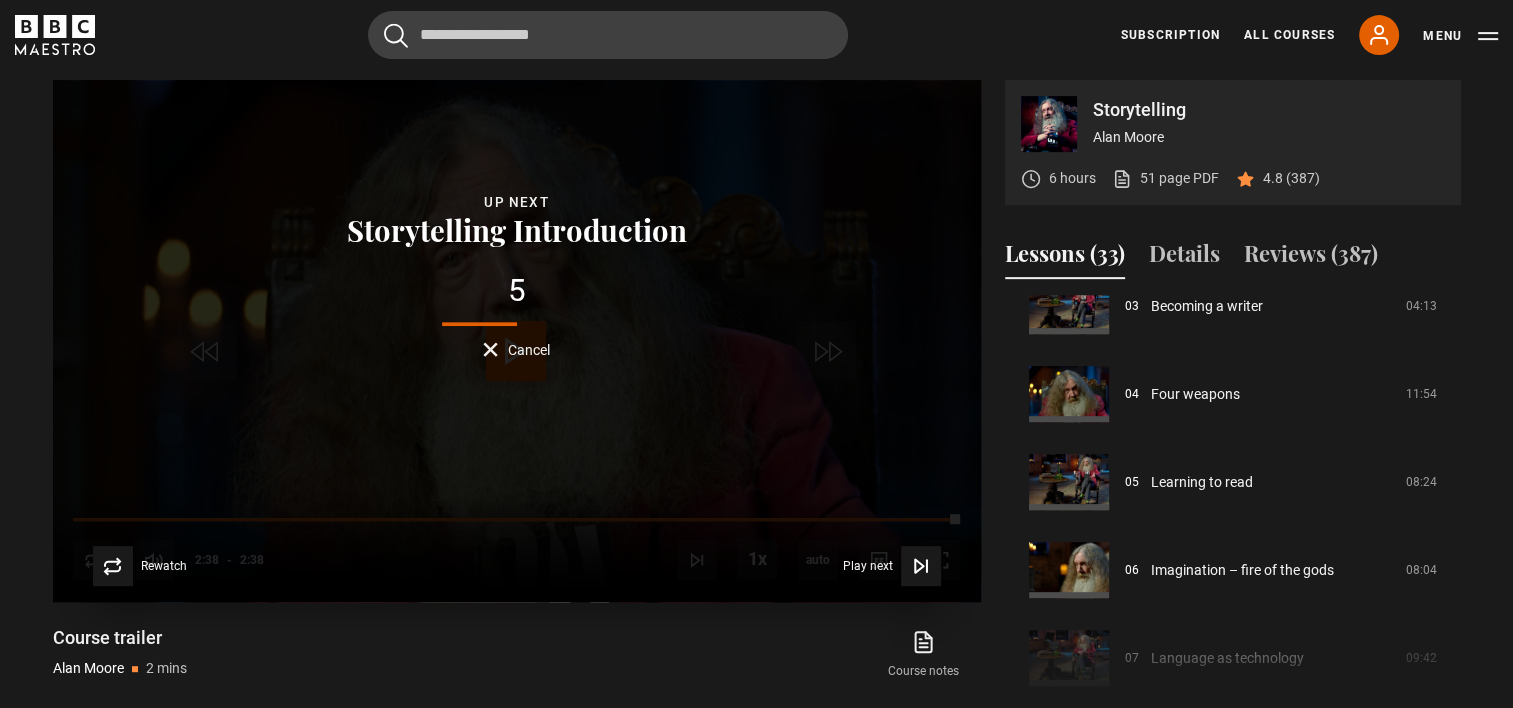 click on "Cancel" at bounding box center [516, 349] 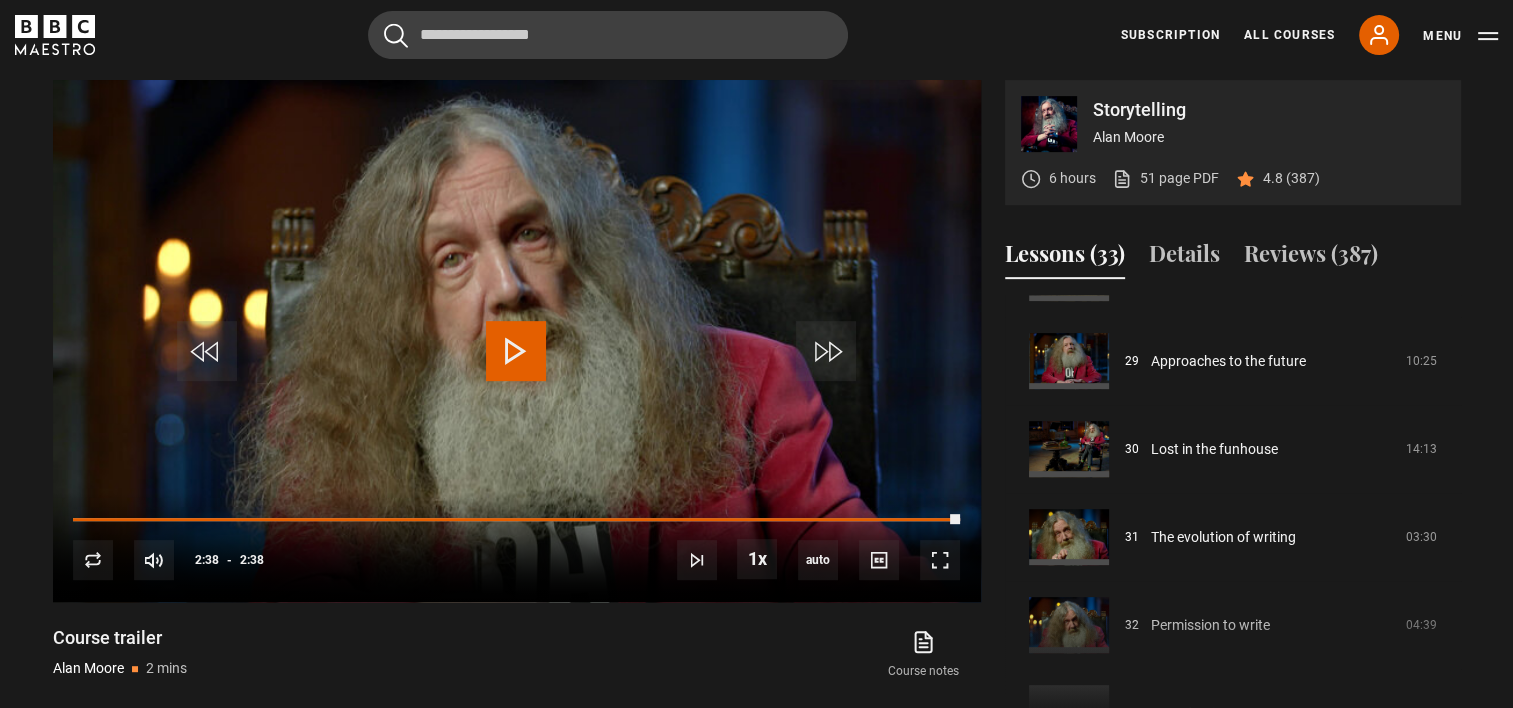 scroll, scrollTop: 2560, scrollLeft: 0, axis: vertical 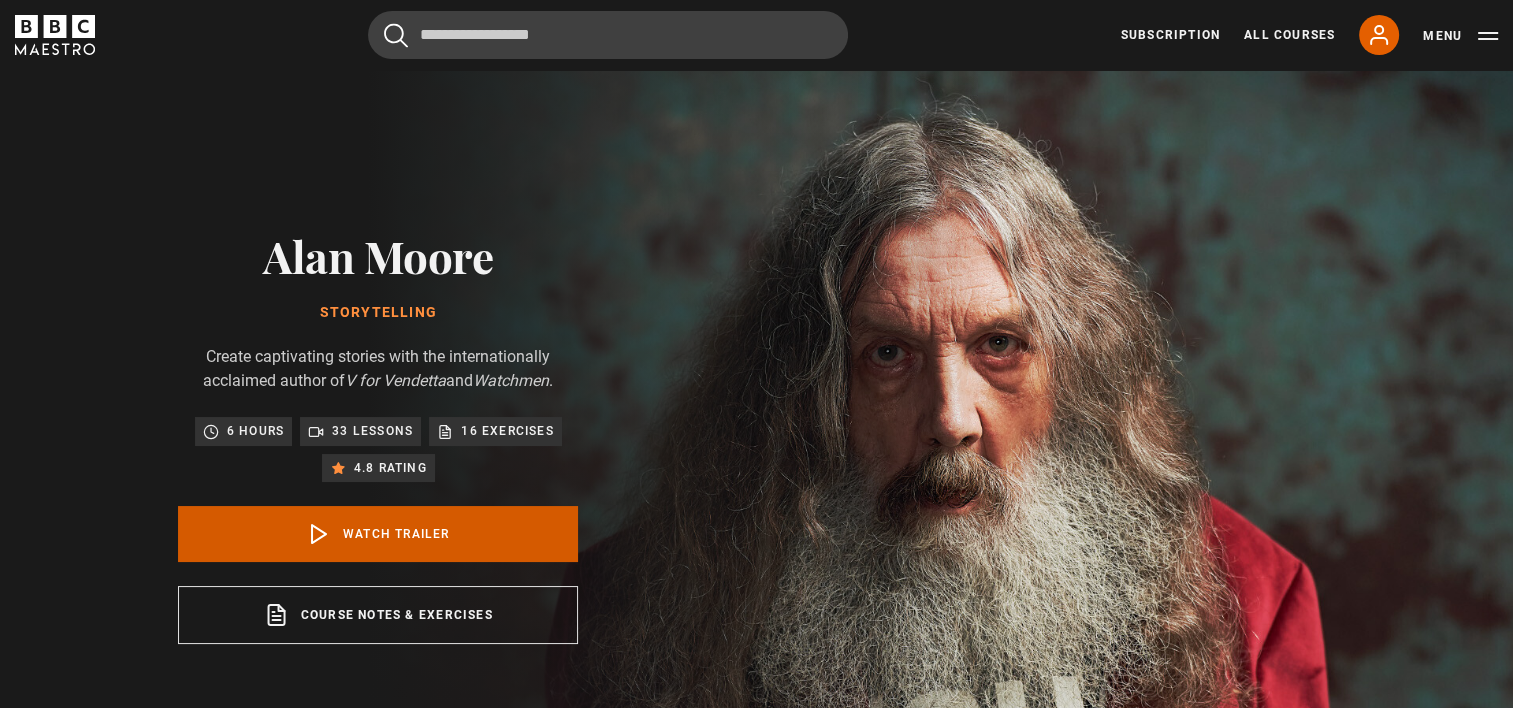 click on "Watch Trailer" at bounding box center [378, 534] 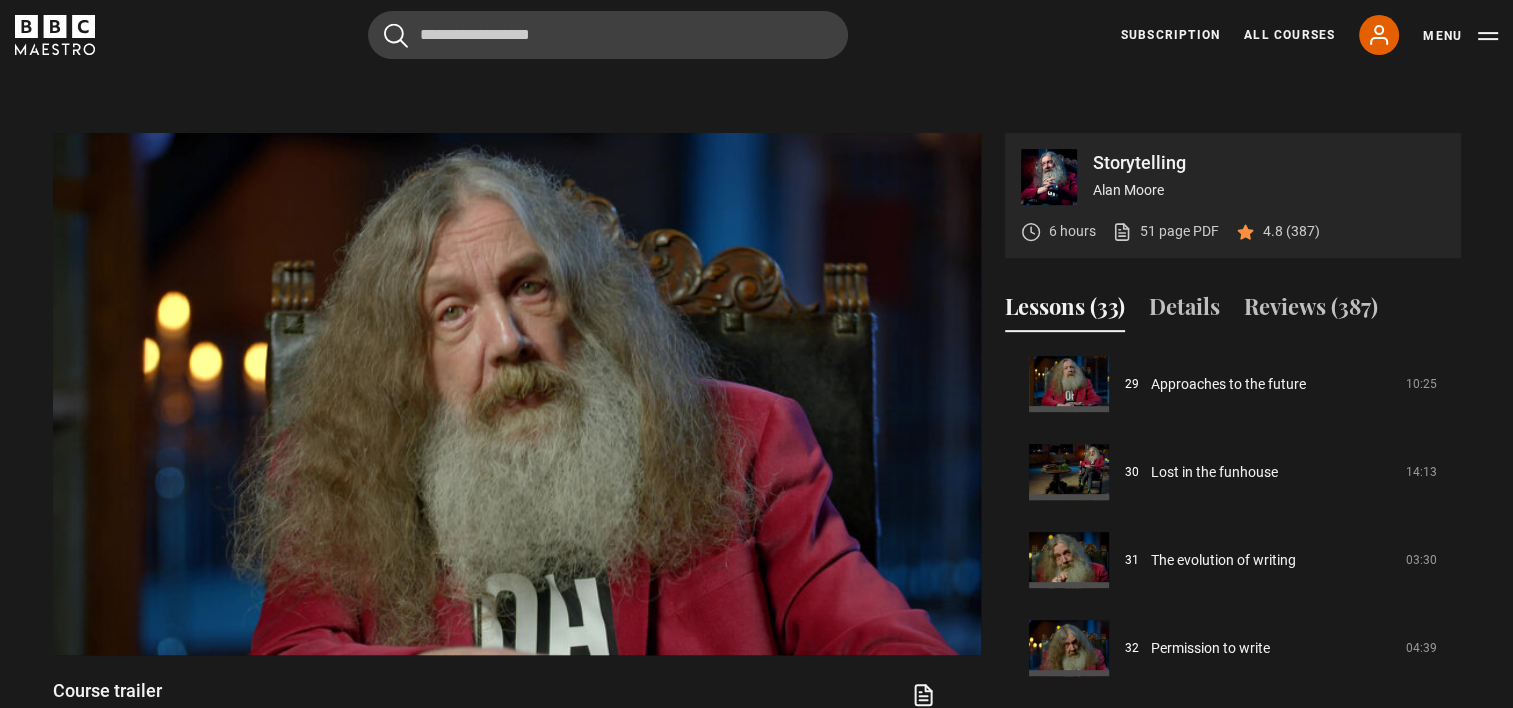 scroll, scrollTop: 804, scrollLeft: 0, axis: vertical 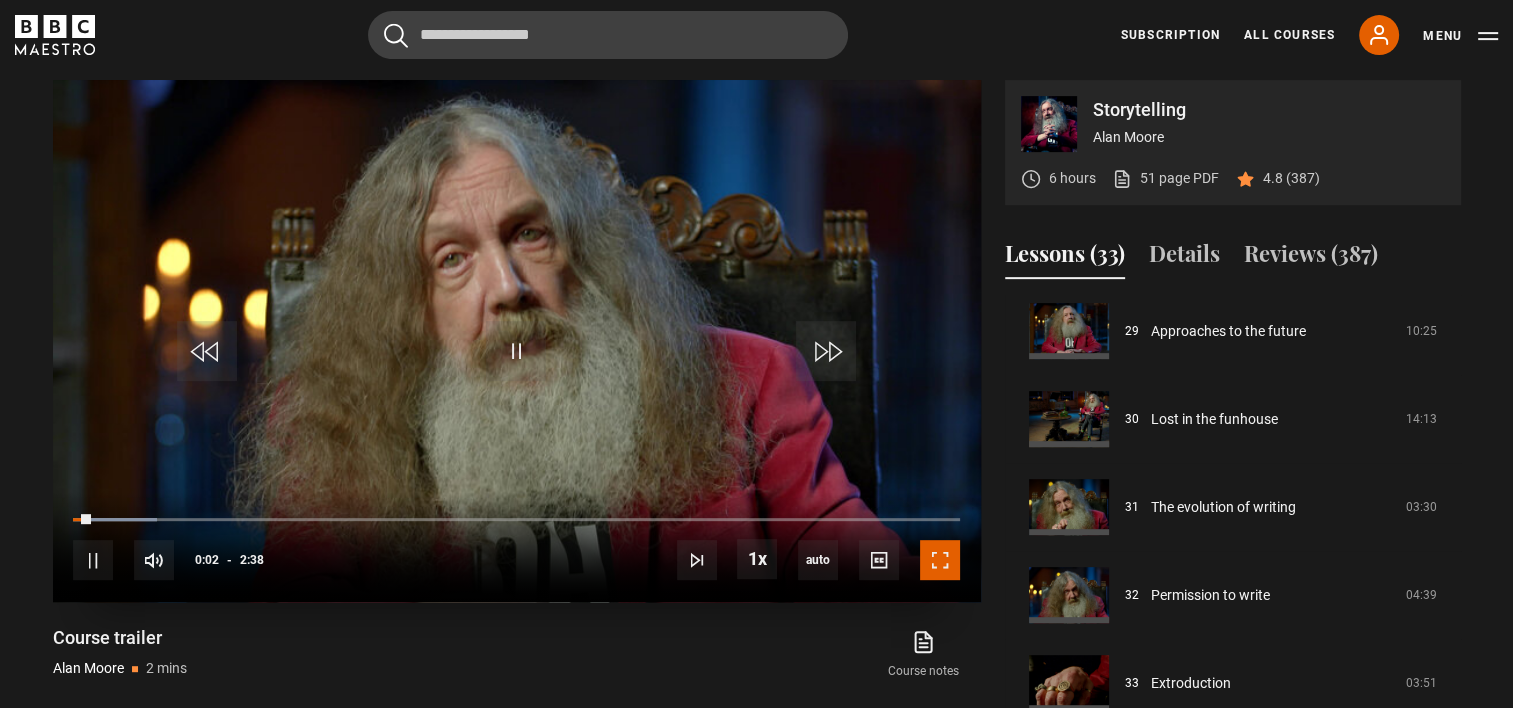 click at bounding box center (940, 560) 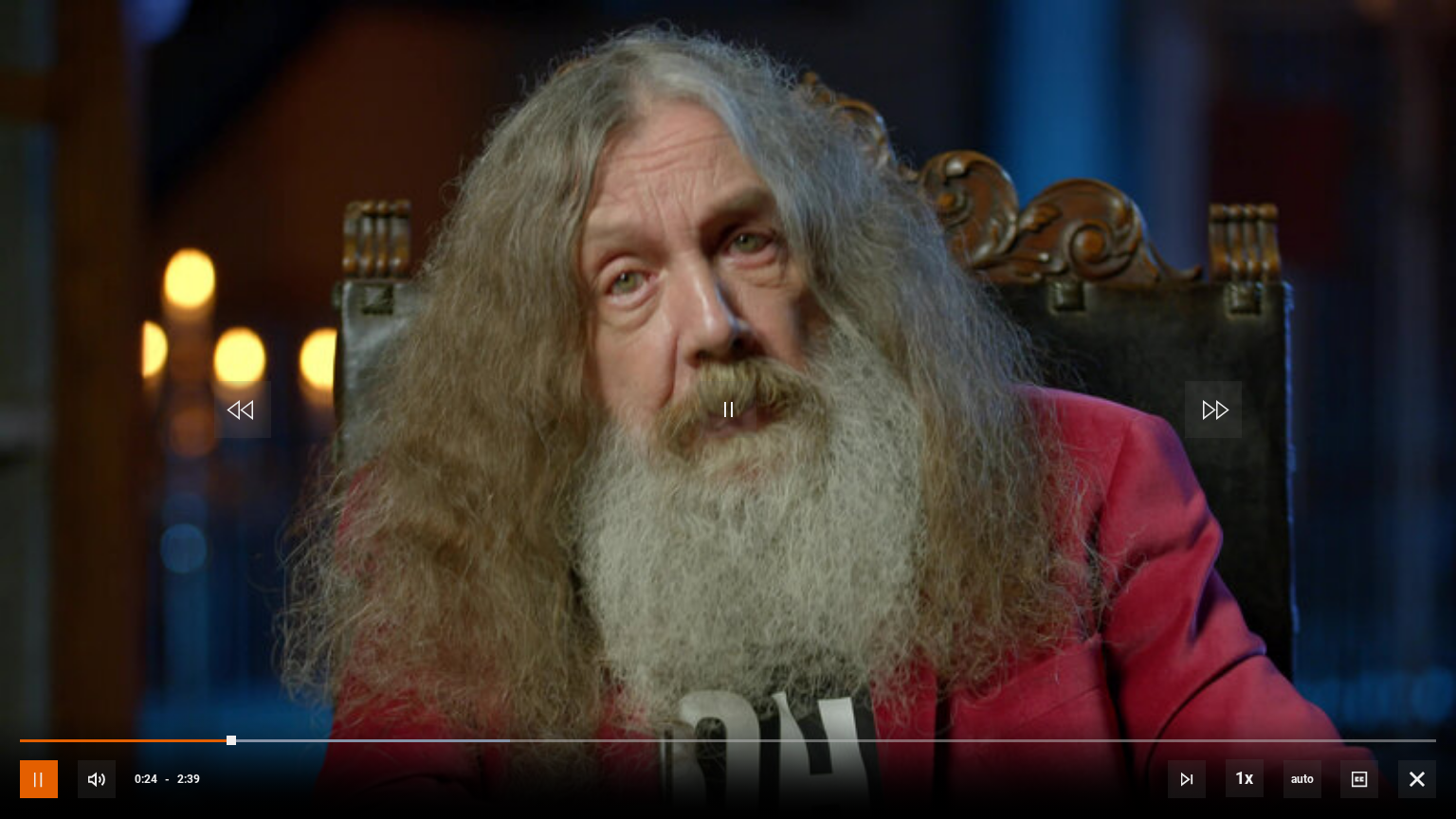 click at bounding box center [39, 779] 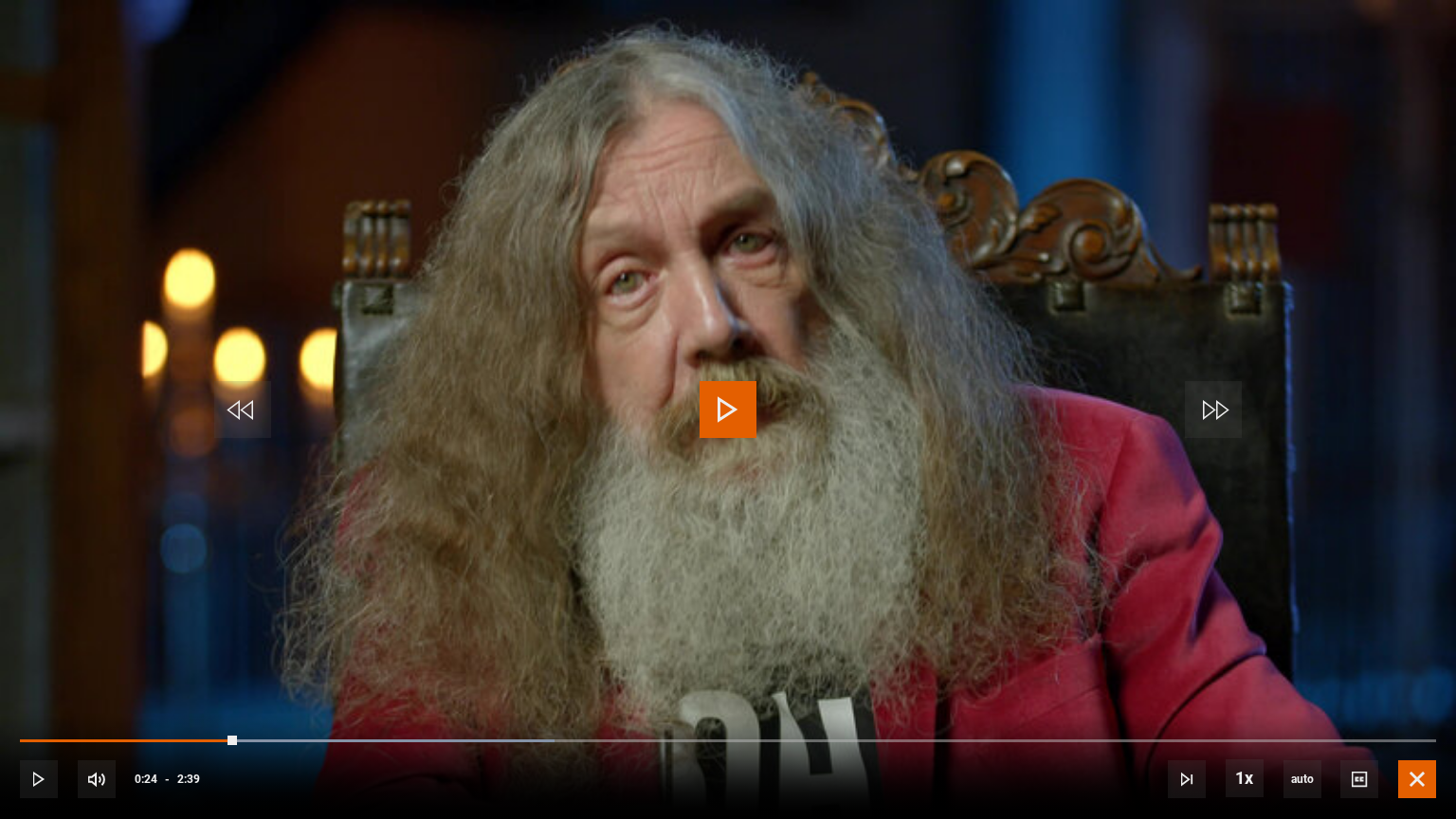 click at bounding box center [1417, 779] 